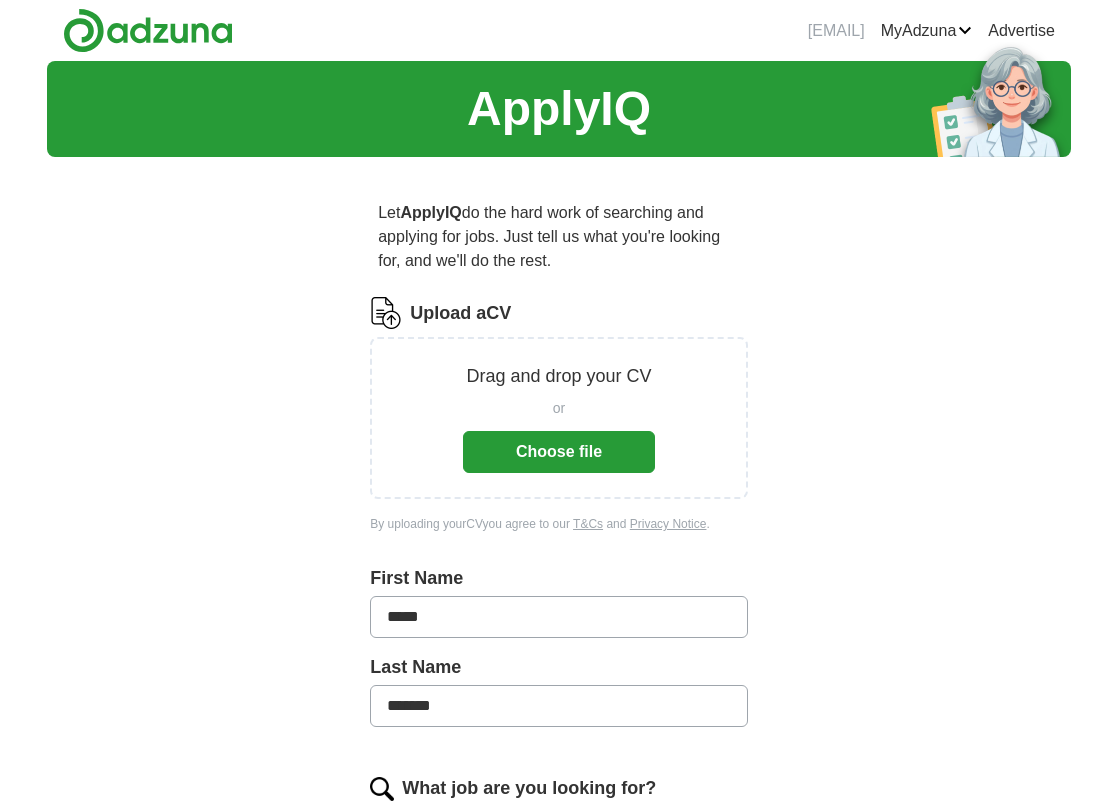 scroll, scrollTop: 0, scrollLeft: 0, axis: both 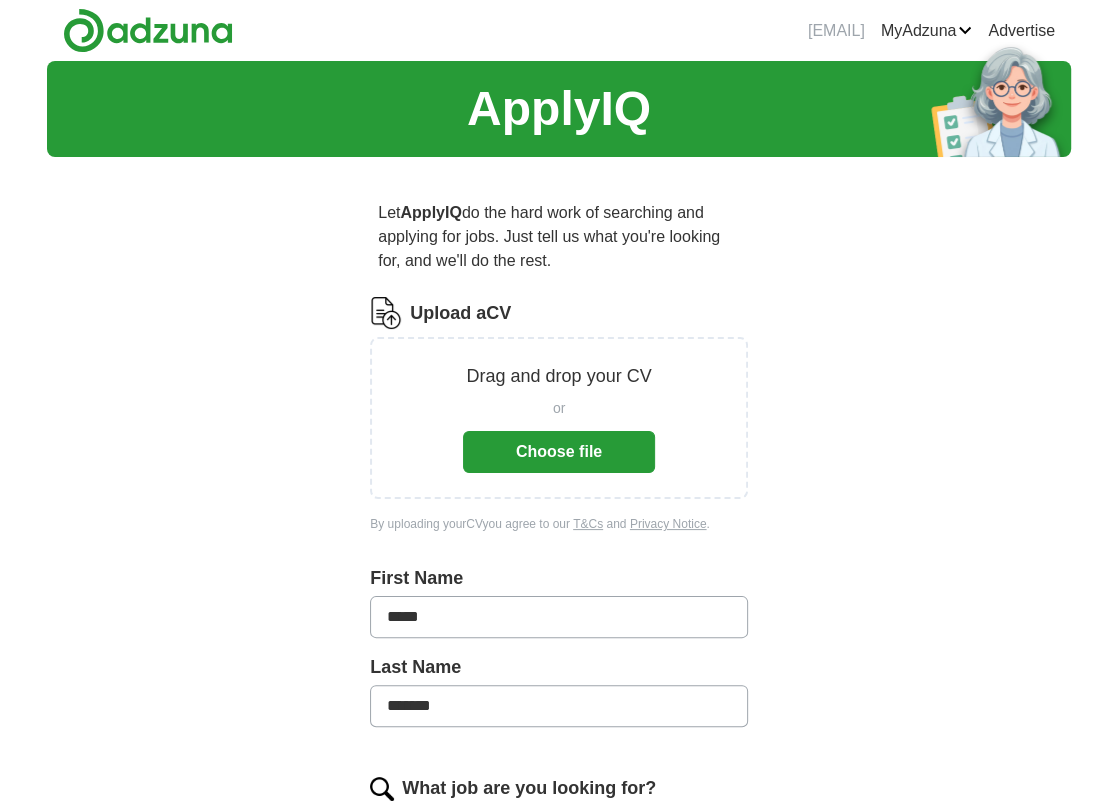 click on "Choose file" at bounding box center (559, 452) 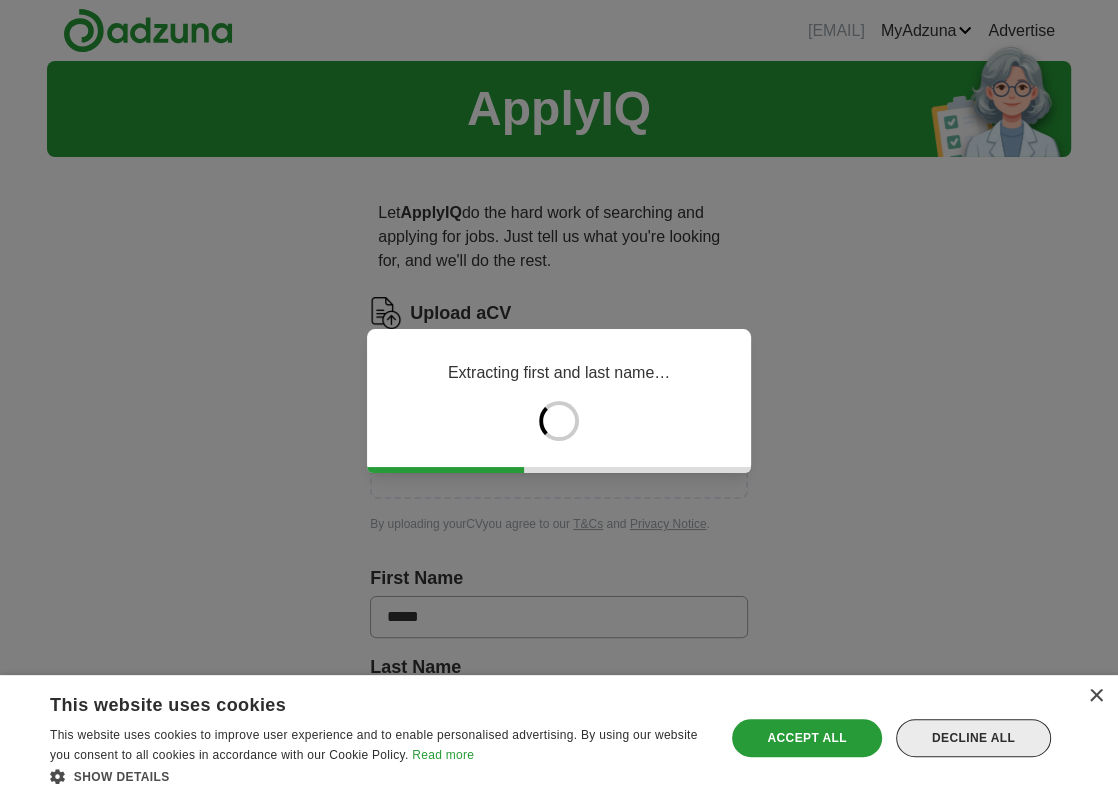 click on "Decline all" at bounding box center [973, 738] 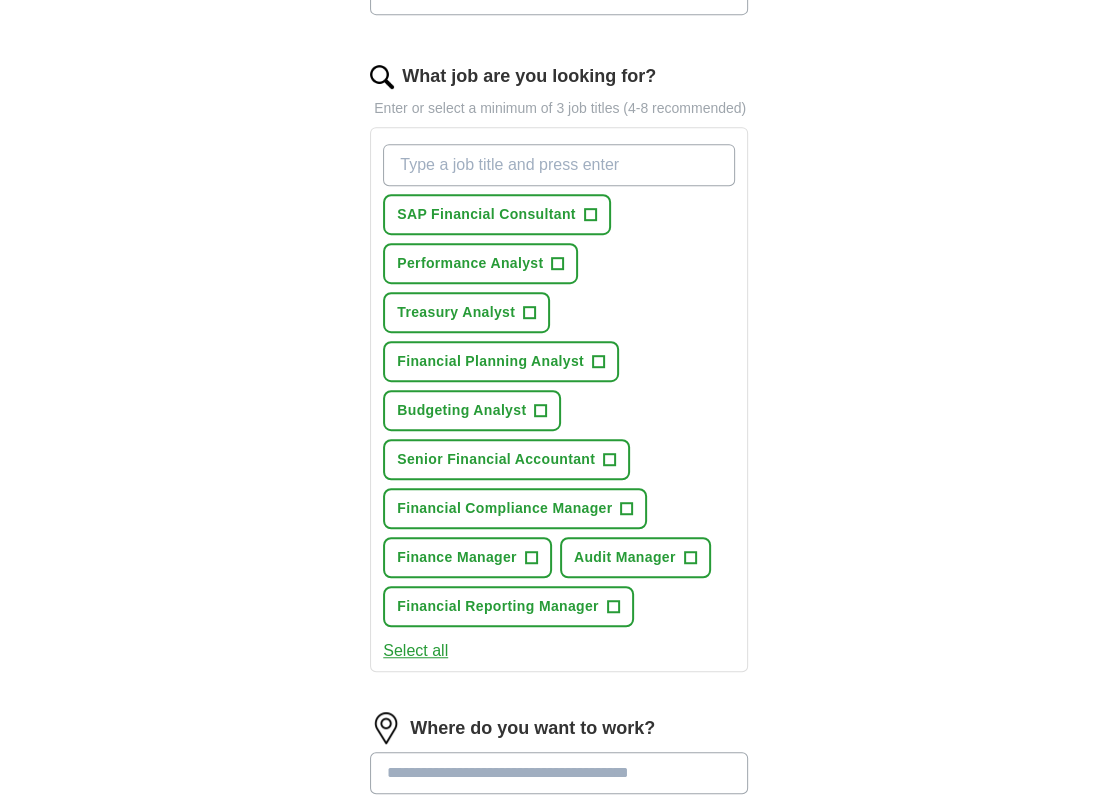 scroll, scrollTop: 644, scrollLeft: 0, axis: vertical 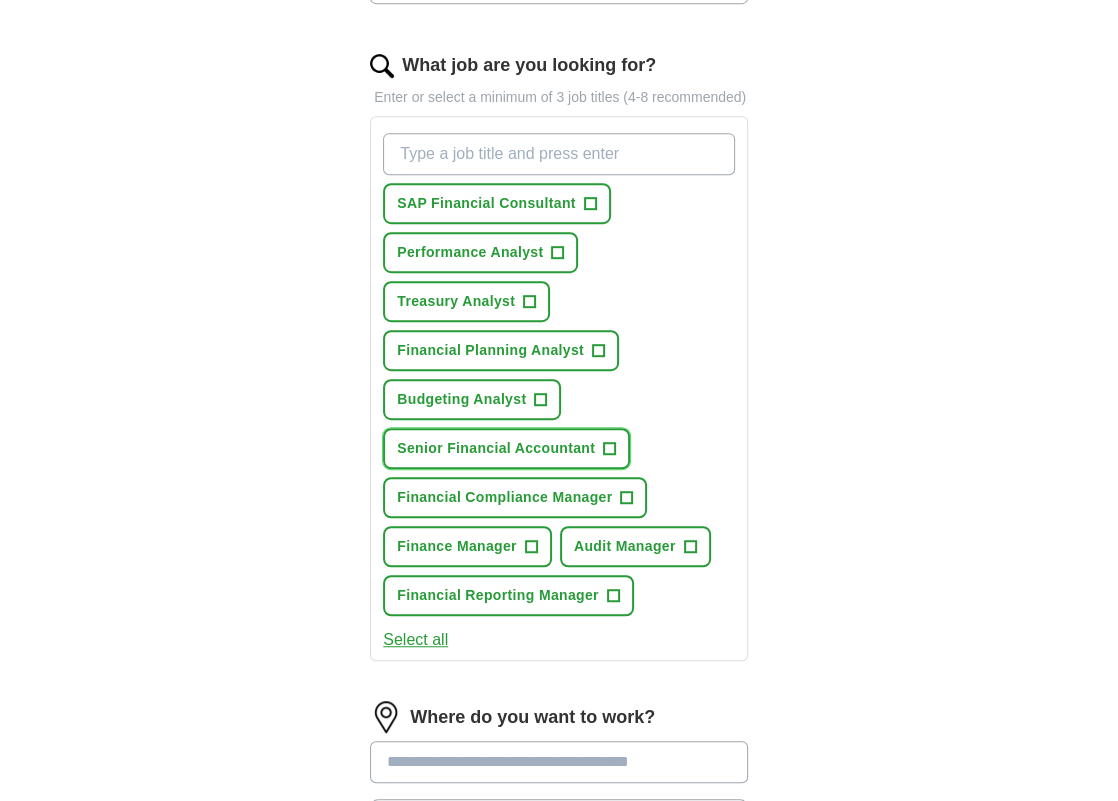 click on "+" at bounding box center (610, 449) 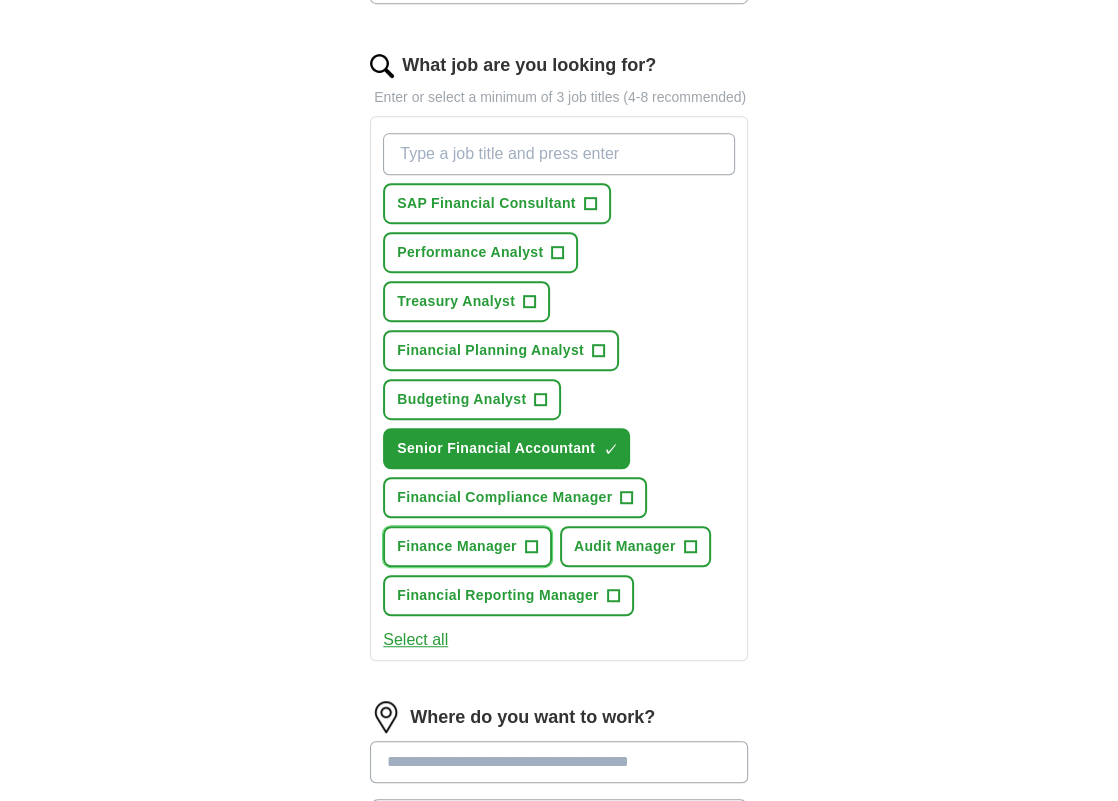 click on "+" at bounding box center [531, 547] 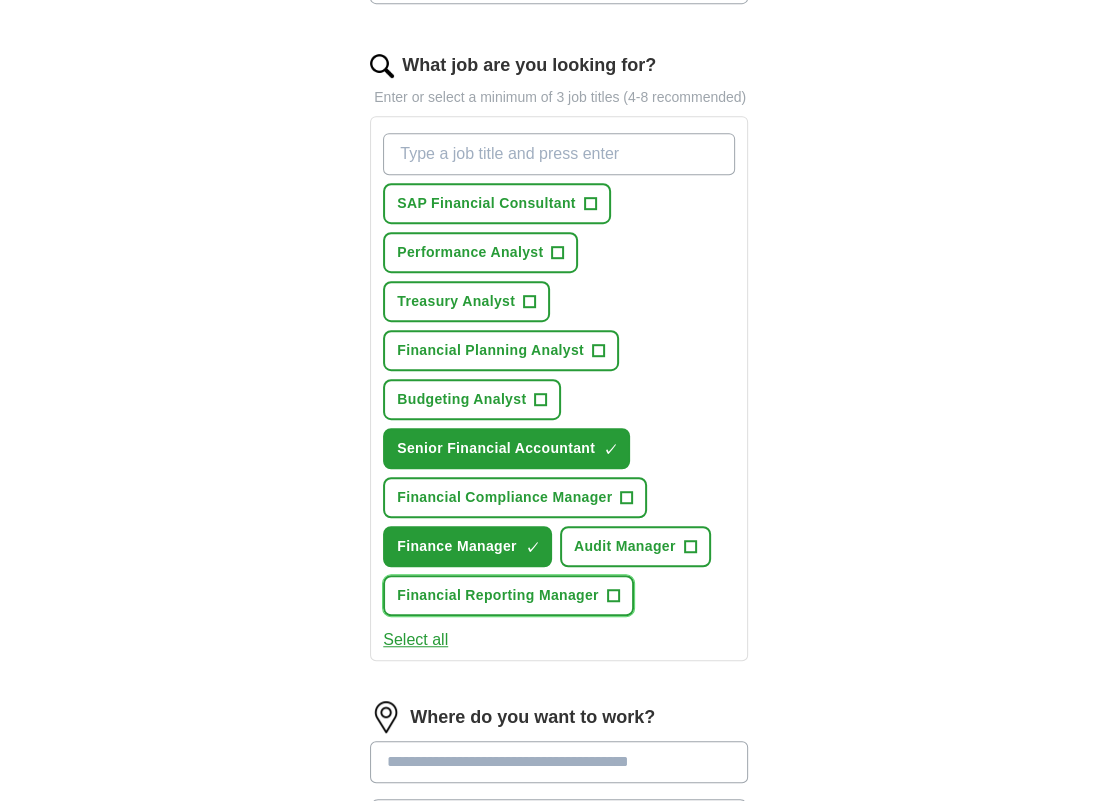 click on "+" at bounding box center (613, 596) 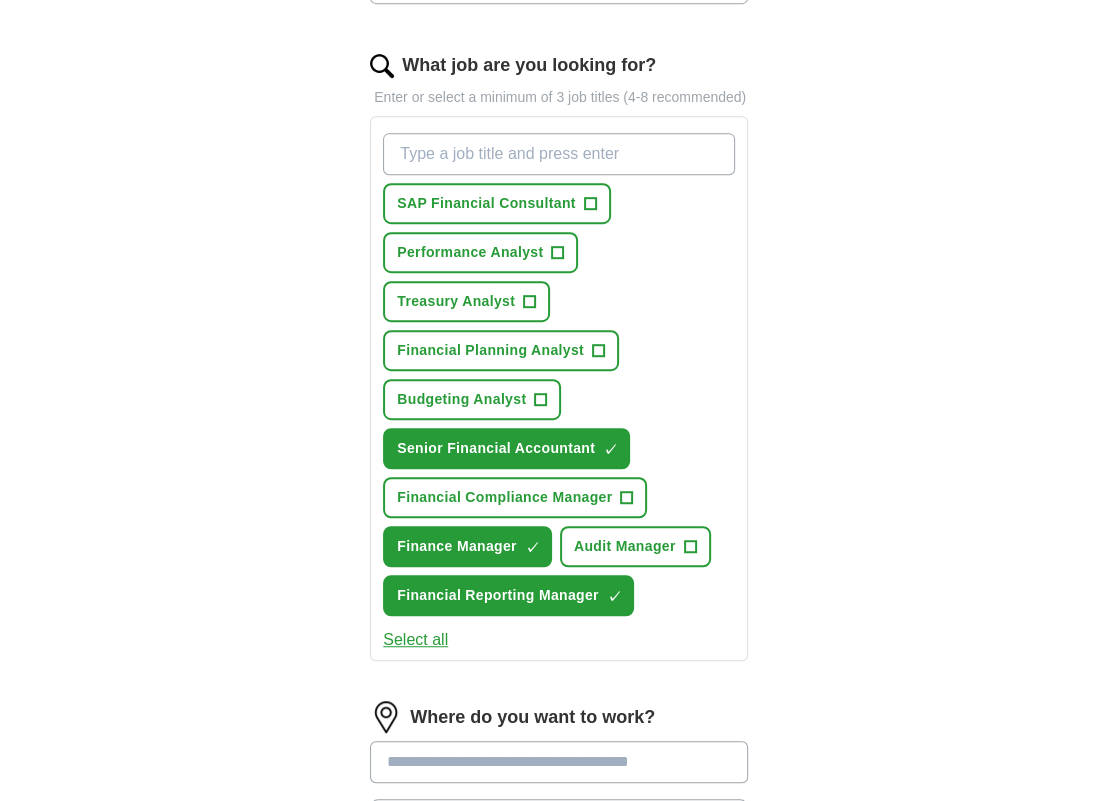 click on "What job are you looking for?" at bounding box center [559, 154] 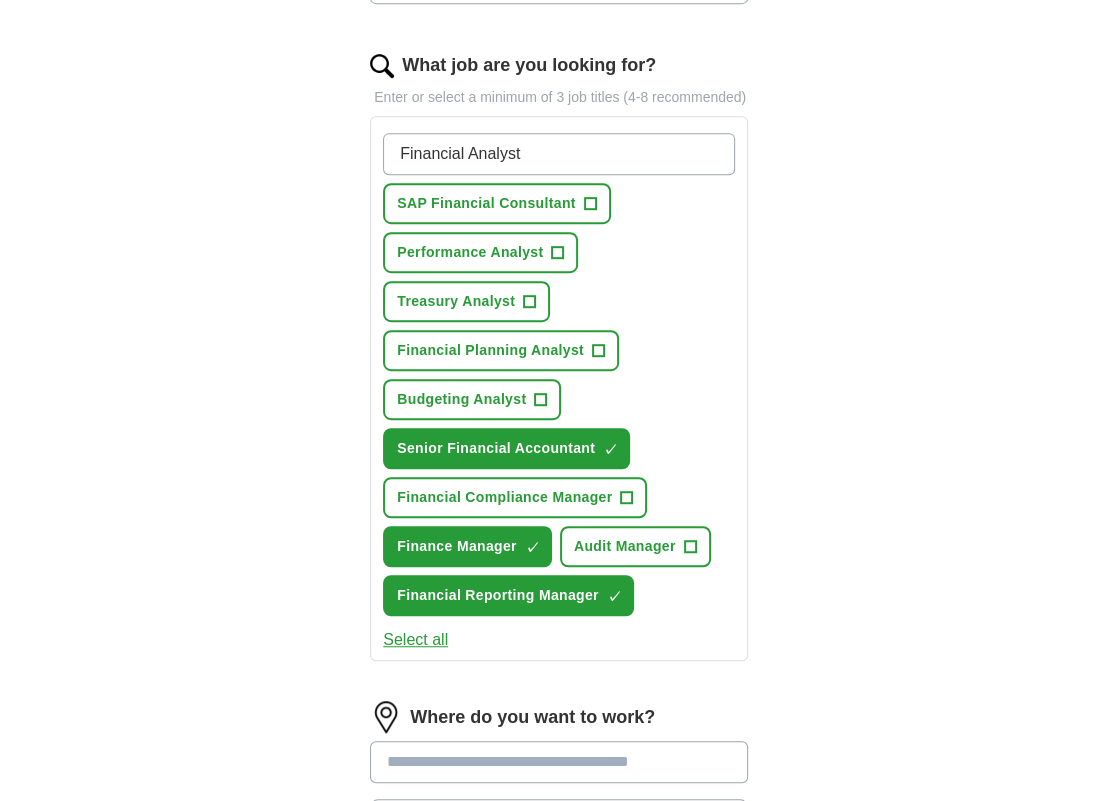 type on "Financial Analyst" 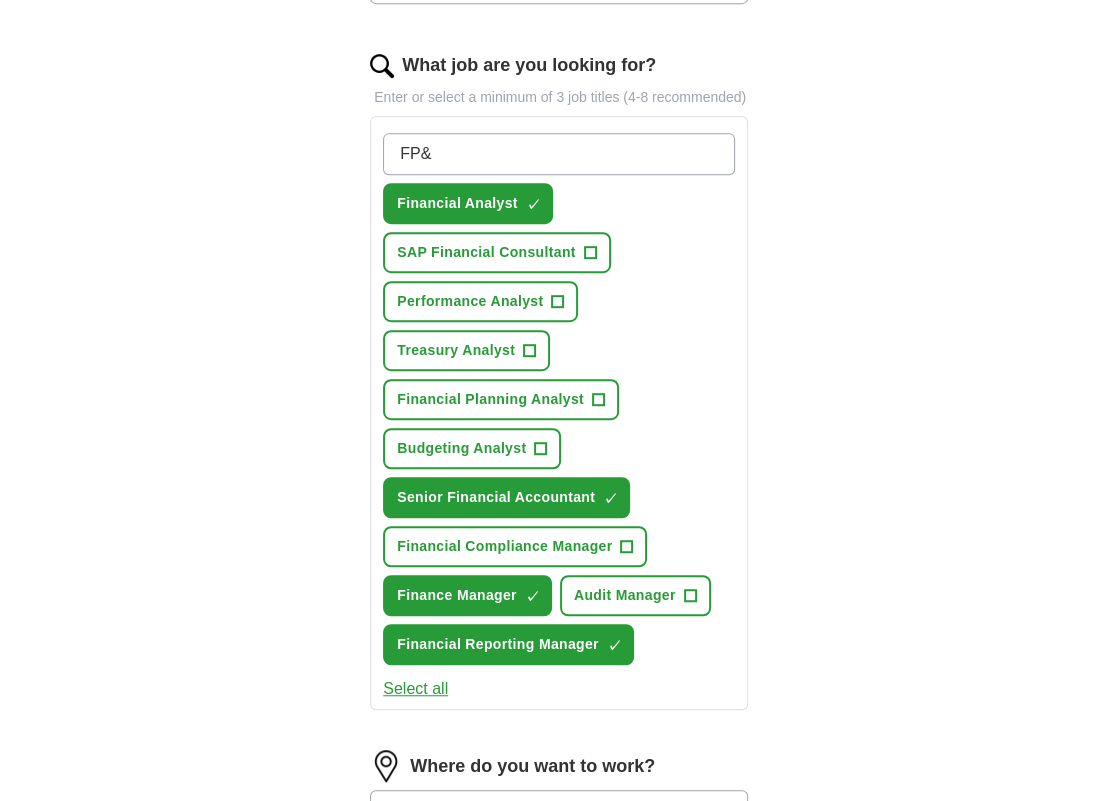 type on "FP&A" 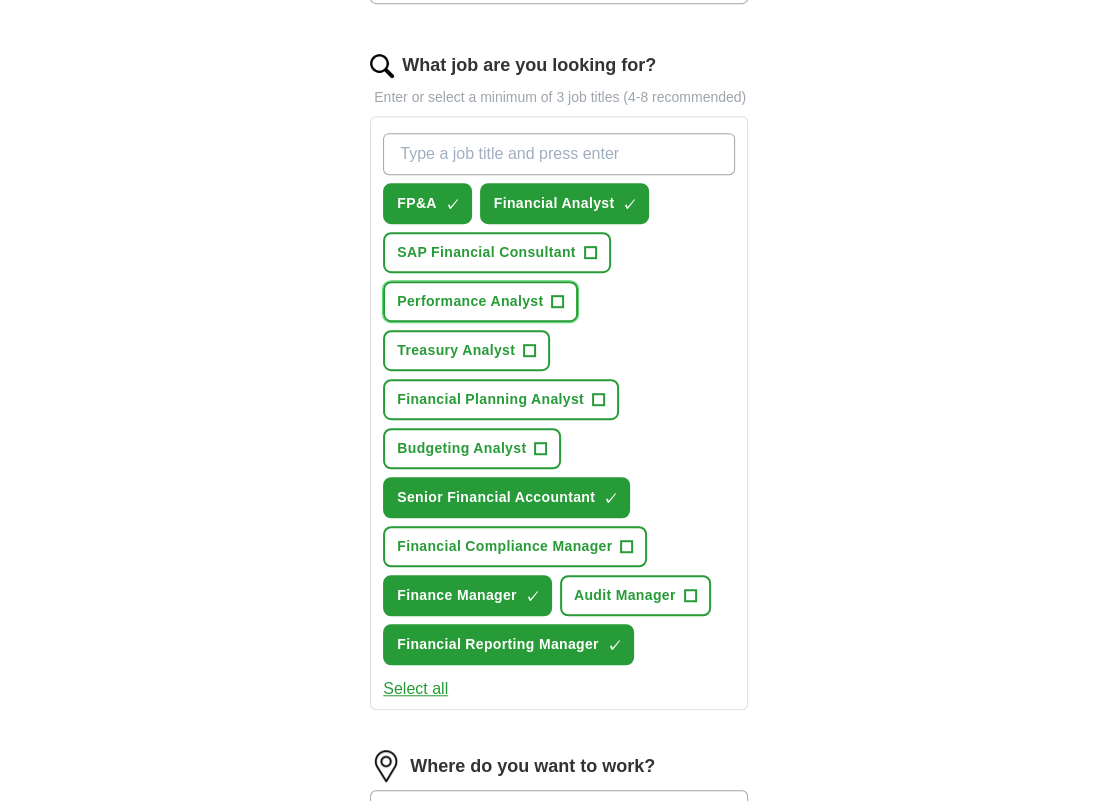 click on "+" at bounding box center (558, 302) 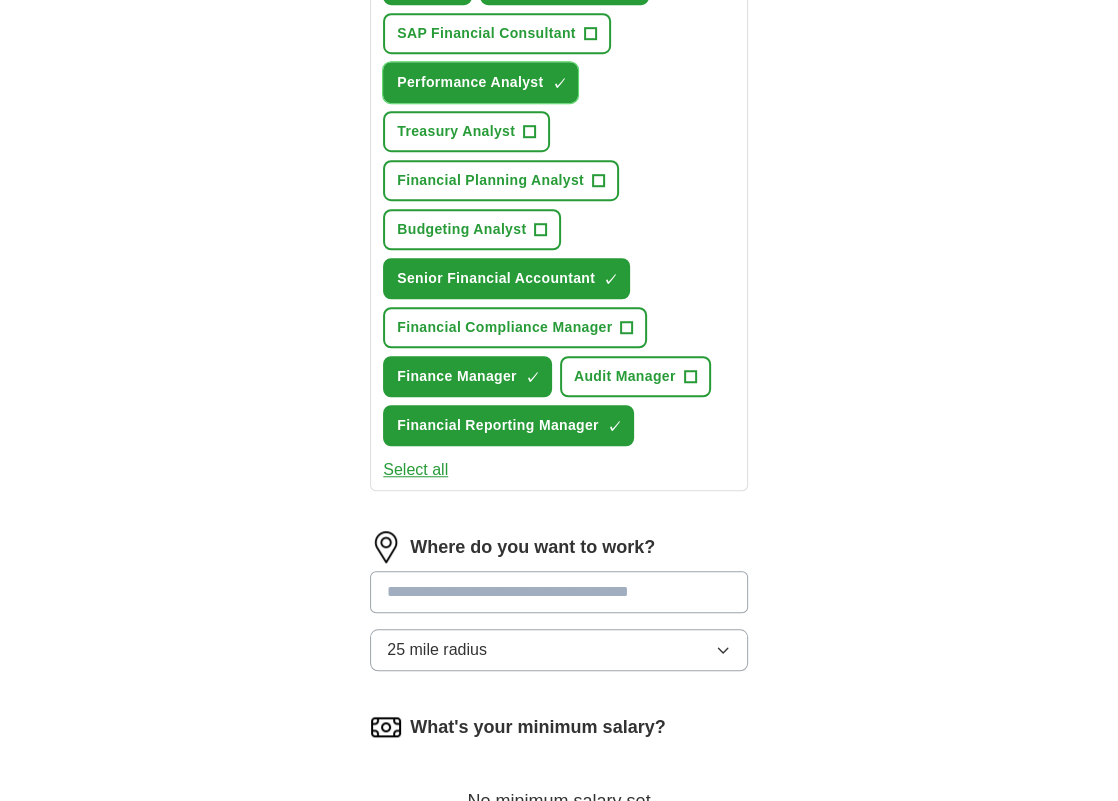 scroll, scrollTop: 745, scrollLeft: 0, axis: vertical 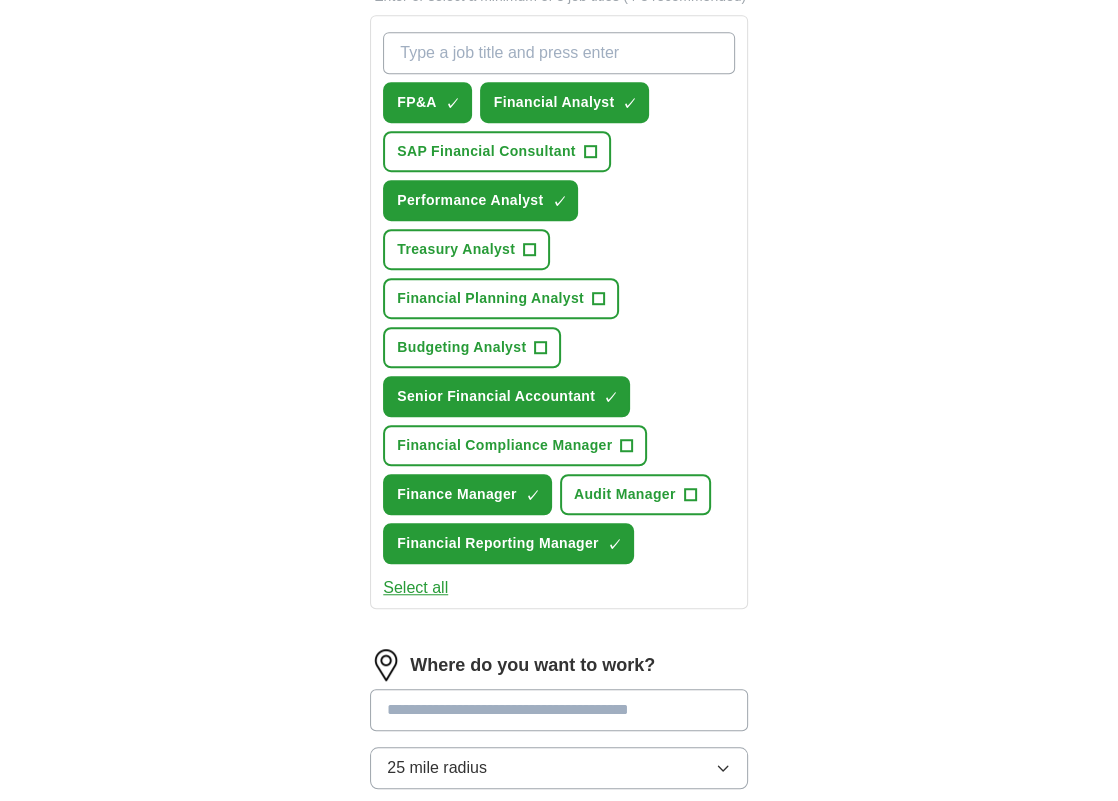 click on "What job are you looking for?" at bounding box center [559, 53] 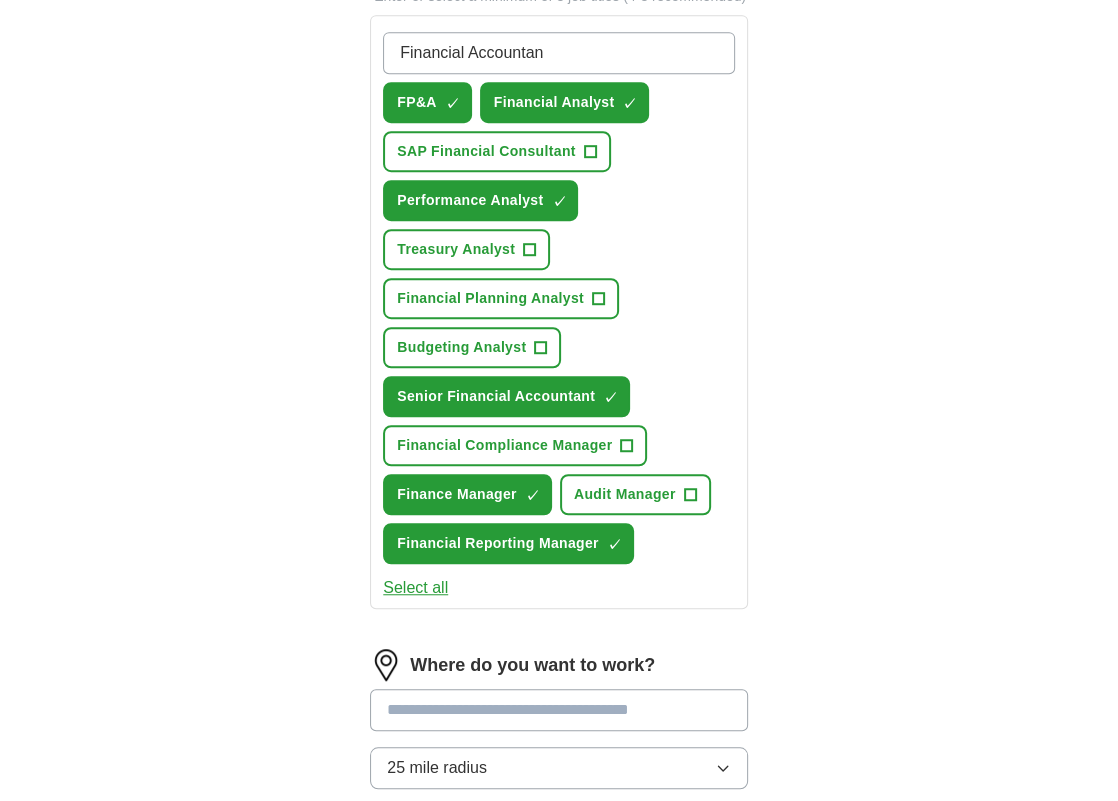 type on "Financial Accountant" 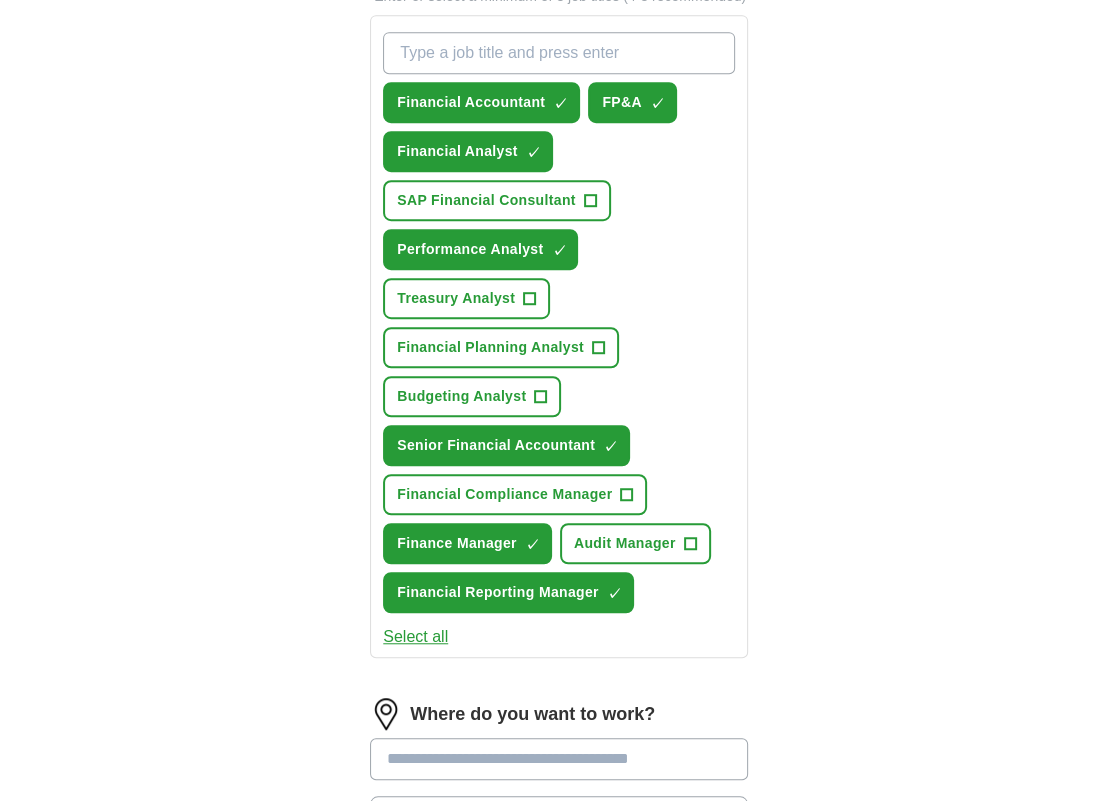 type on "A" 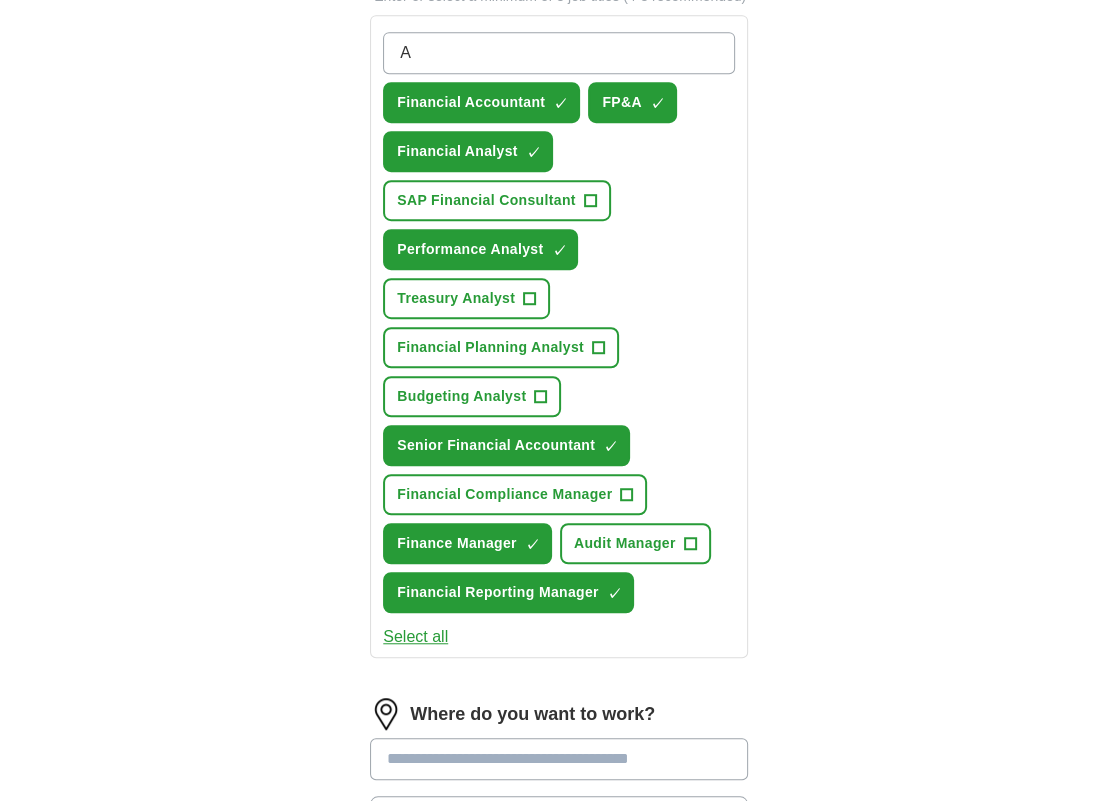 type 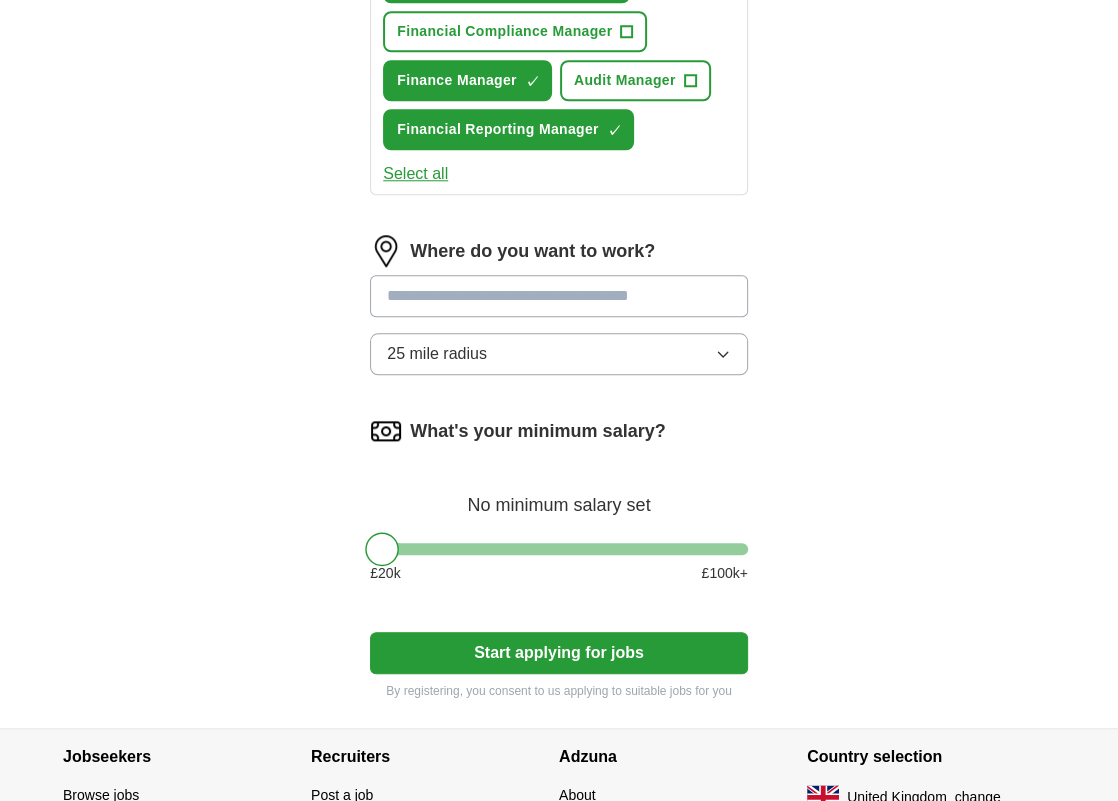 scroll, scrollTop: 1328, scrollLeft: 0, axis: vertical 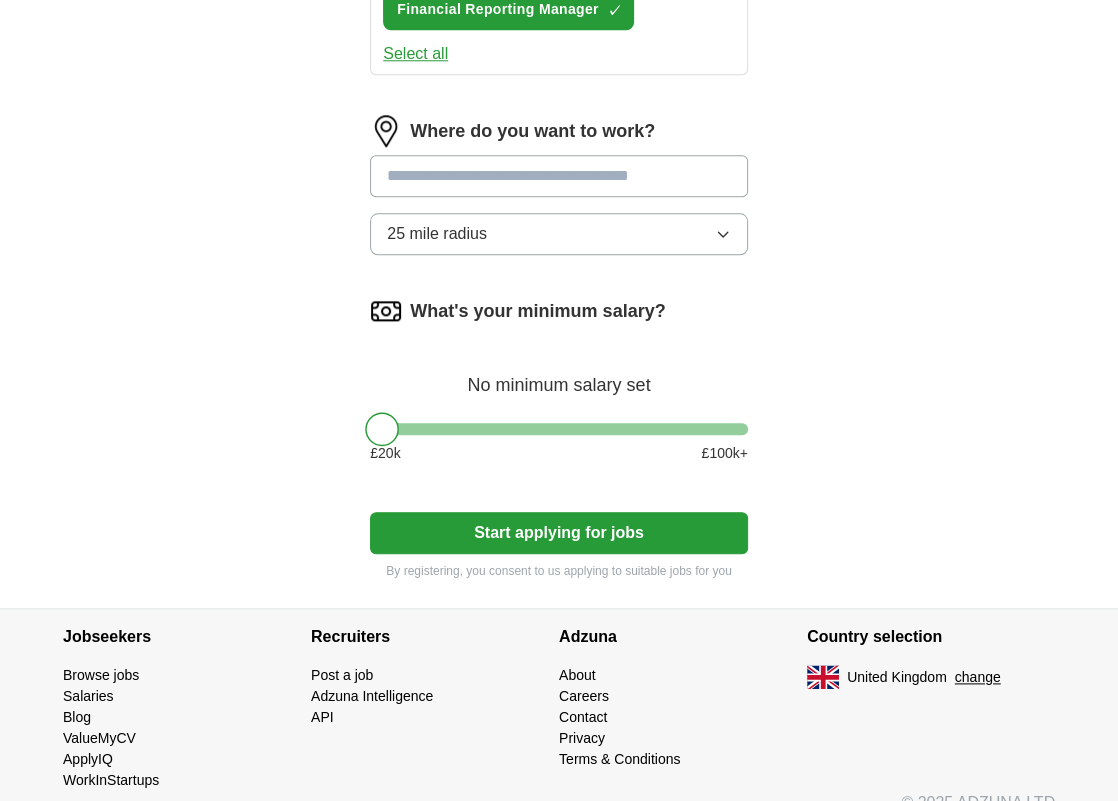 click at bounding box center [559, 176] 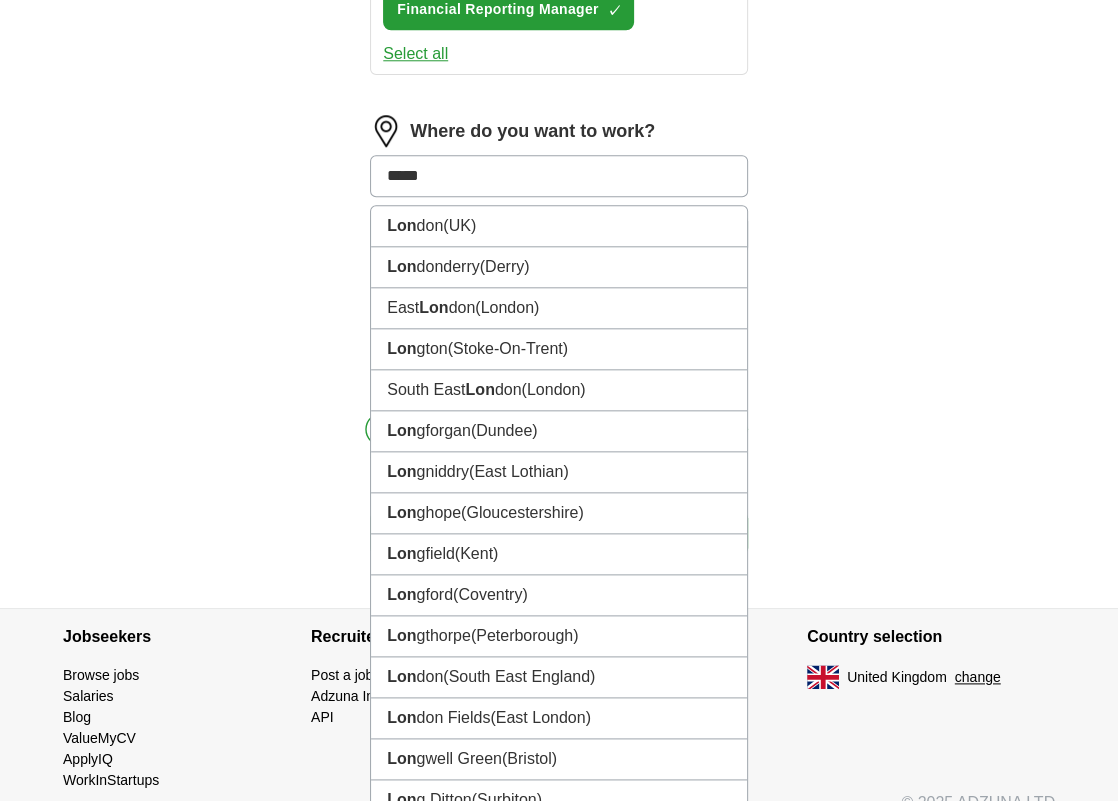 type on "******" 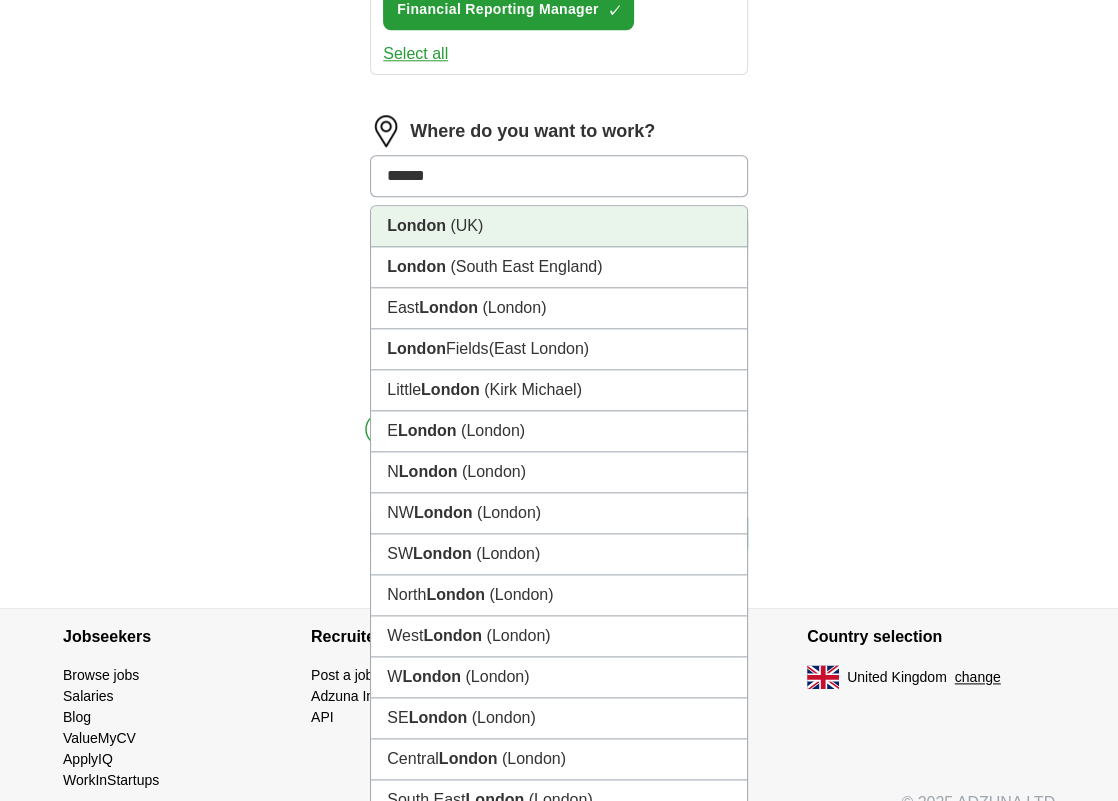 click on "[CITY]   ([COUNTRY])" at bounding box center (559, 226) 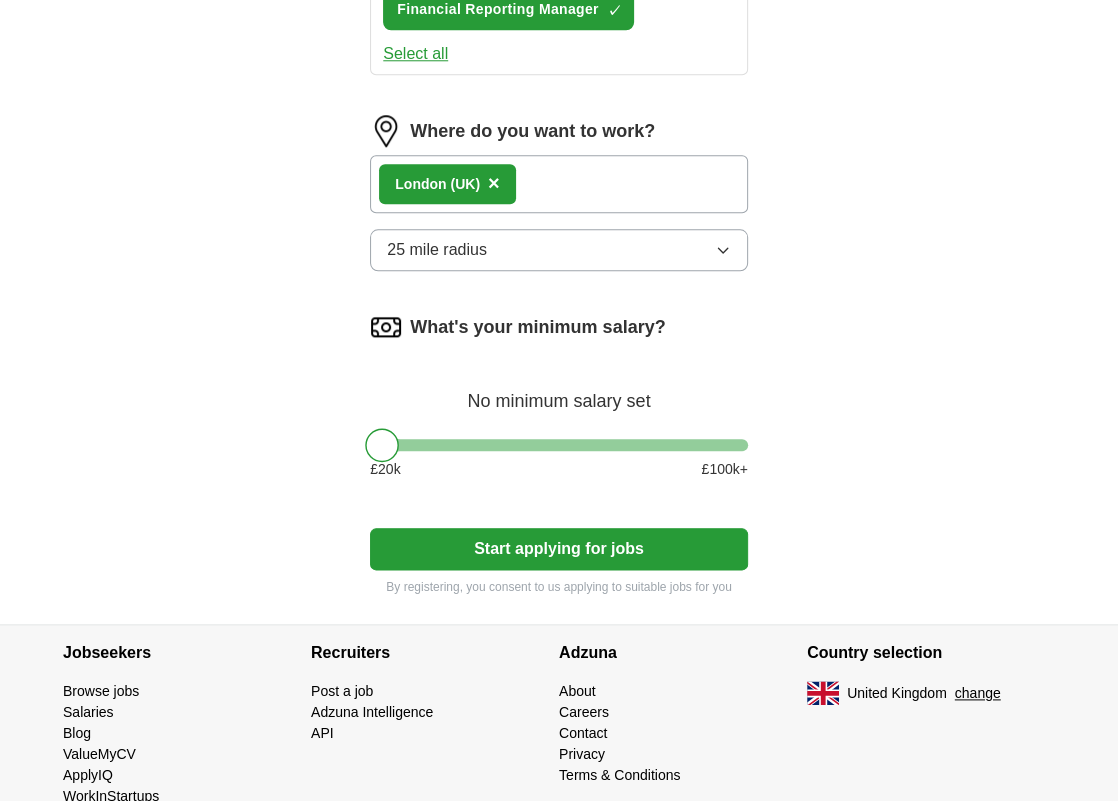 scroll, scrollTop: 1379, scrollLeft: 0, axis: vertical 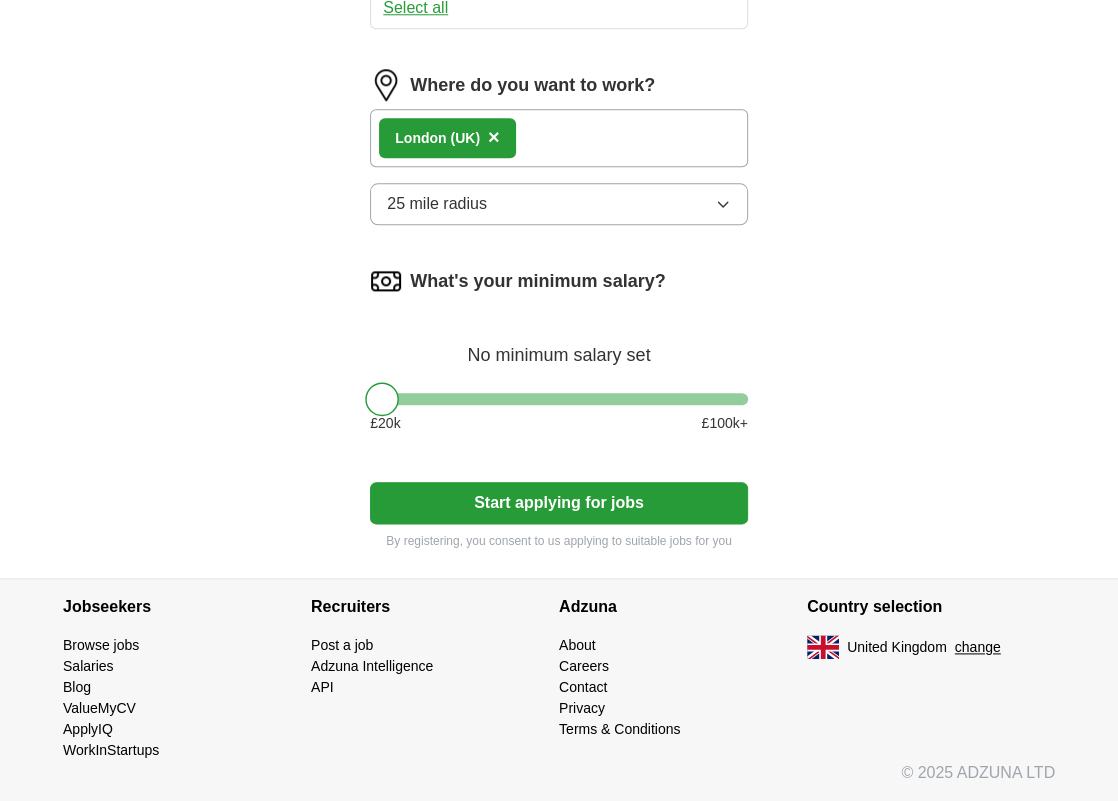 click on "25 mile radius" at bounding box center (559, 204) 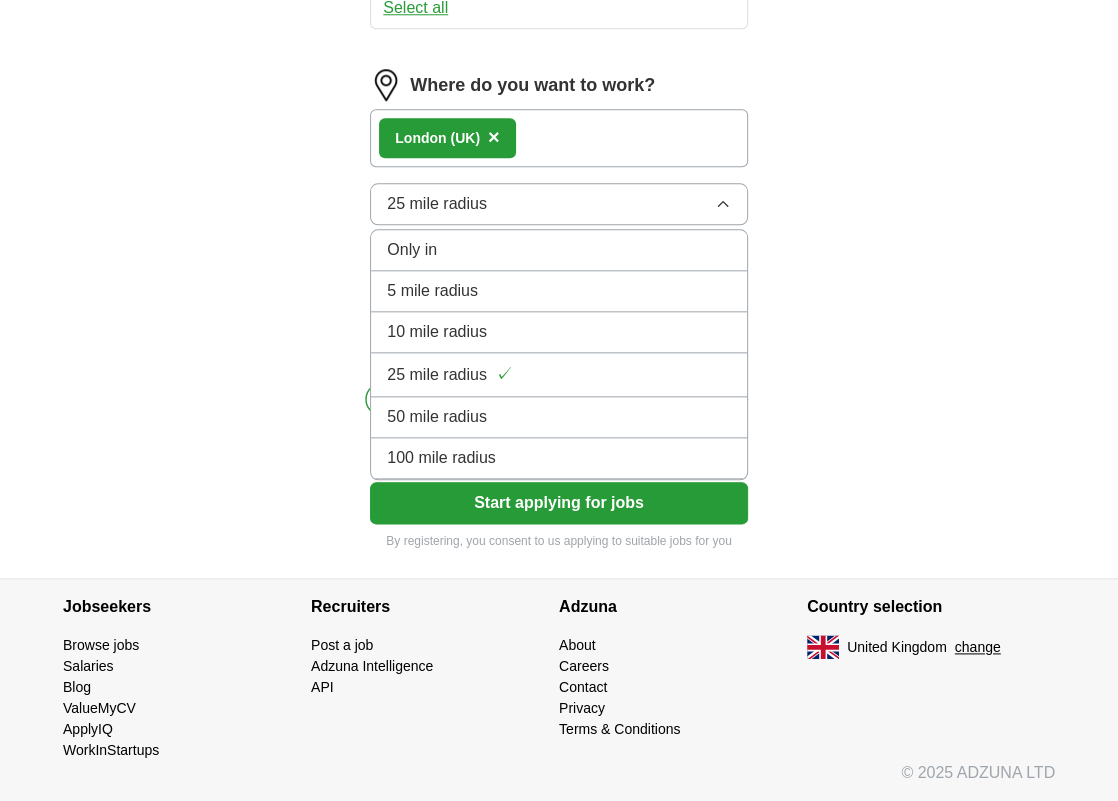 click on "25 mile radius" at bounding box center [437, 375] 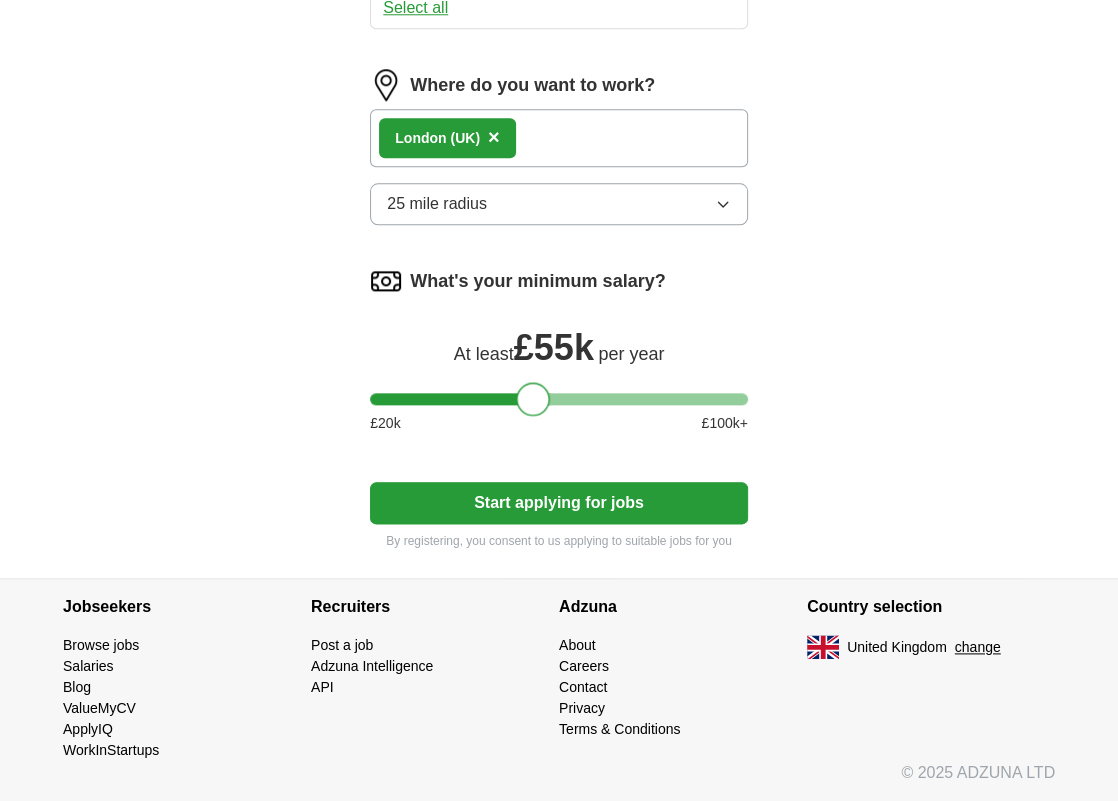 drag, startPoint x: 387, startPoint y: 405, endPoint x: 538, endPoint y: 413, distance: 151.21178 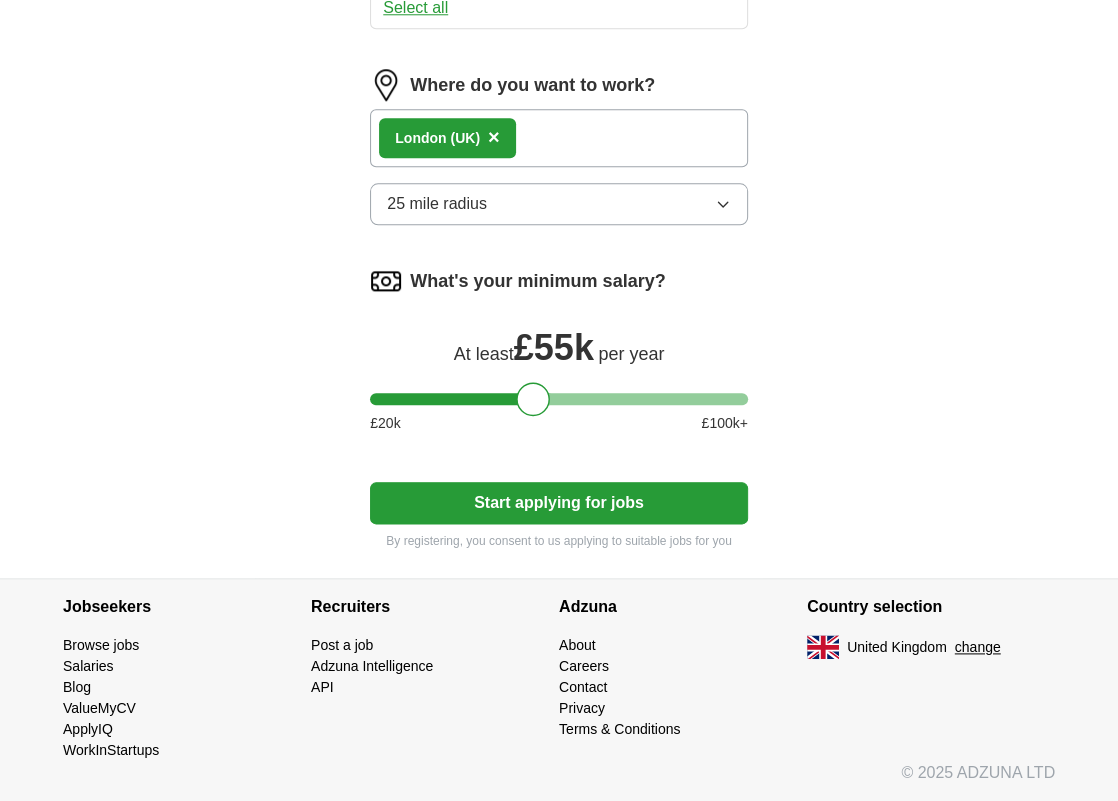 click on "Start applying for jobs" at bounding box center [559, 503] 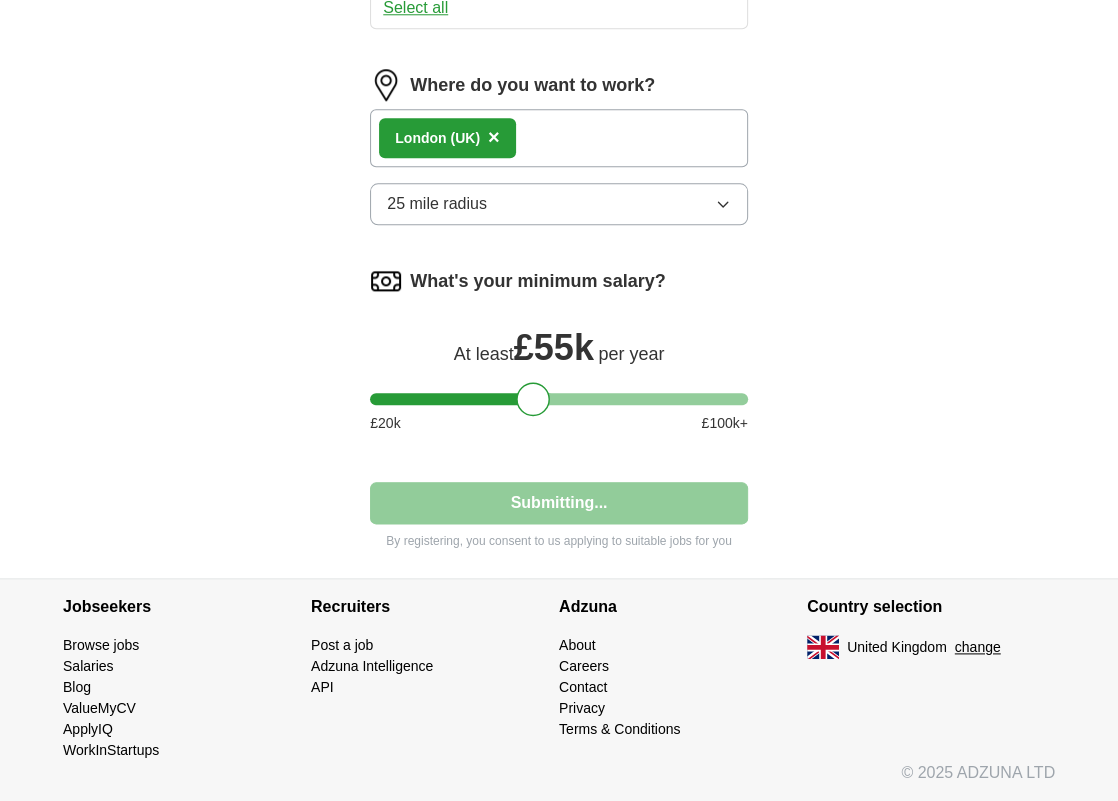 select on "**" 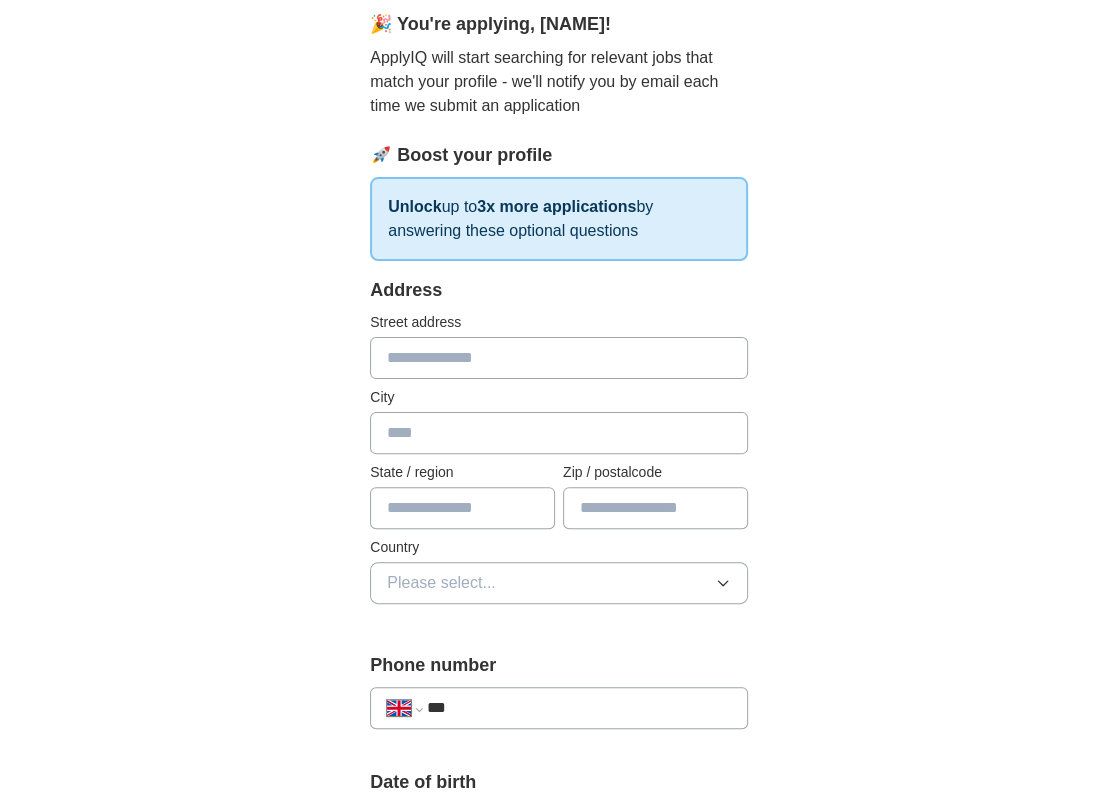 scroll, scrollTop: 245, scrollLeft: 0, axis: vertical 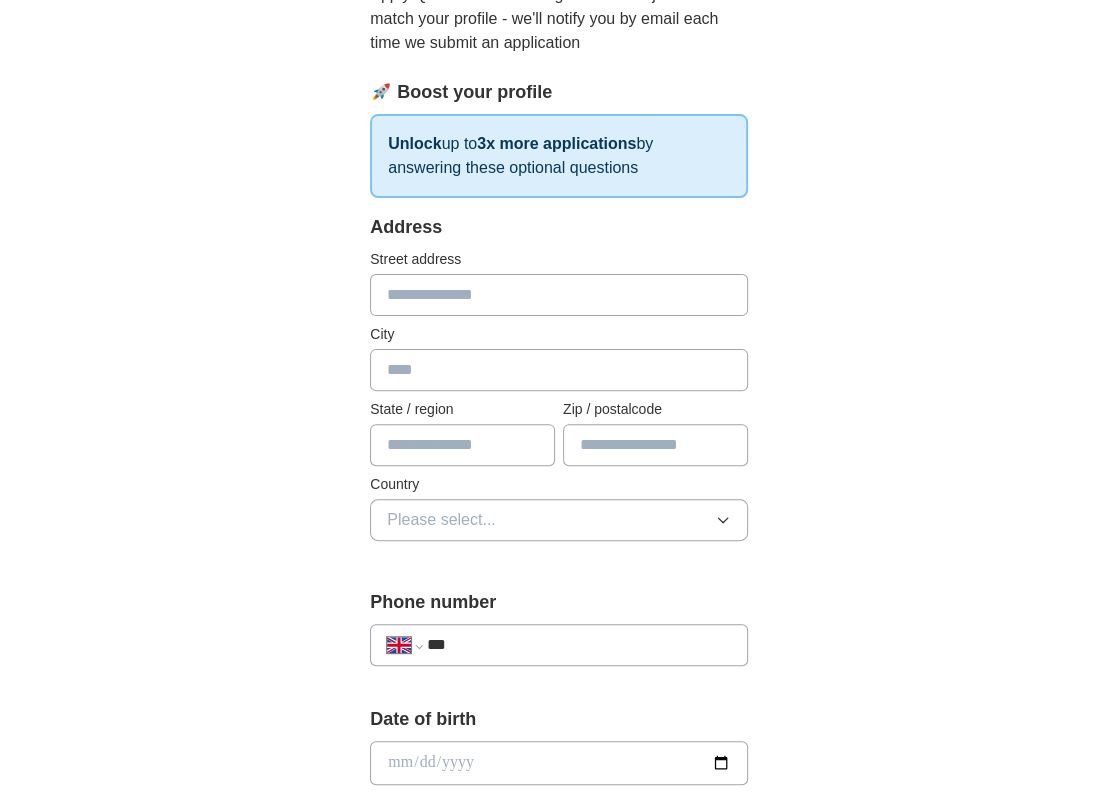click at bounding box center [559, 295] 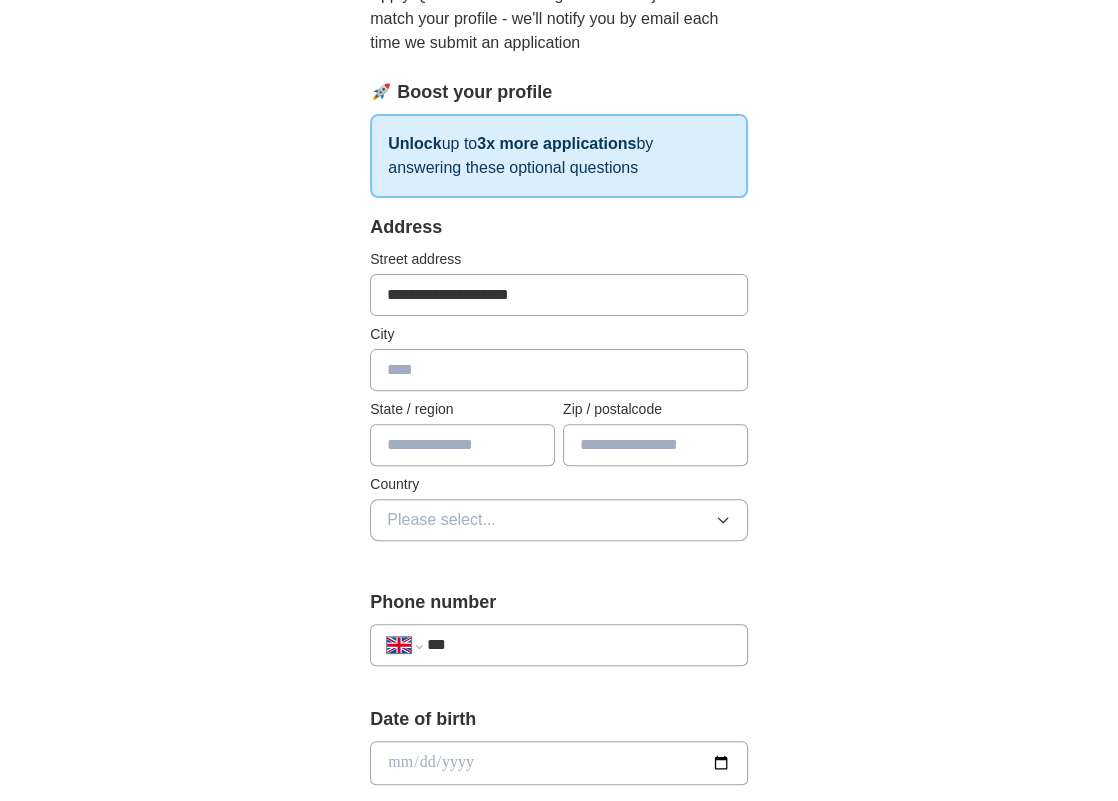 type on "**********" 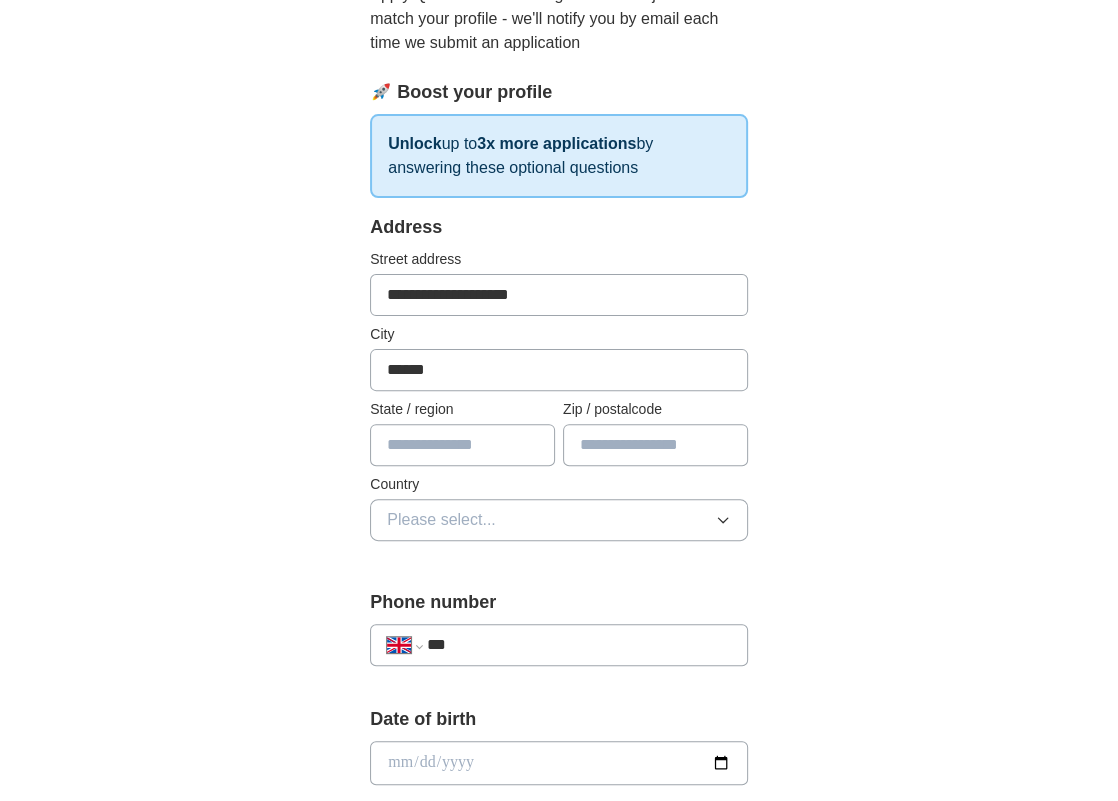 type on "******" 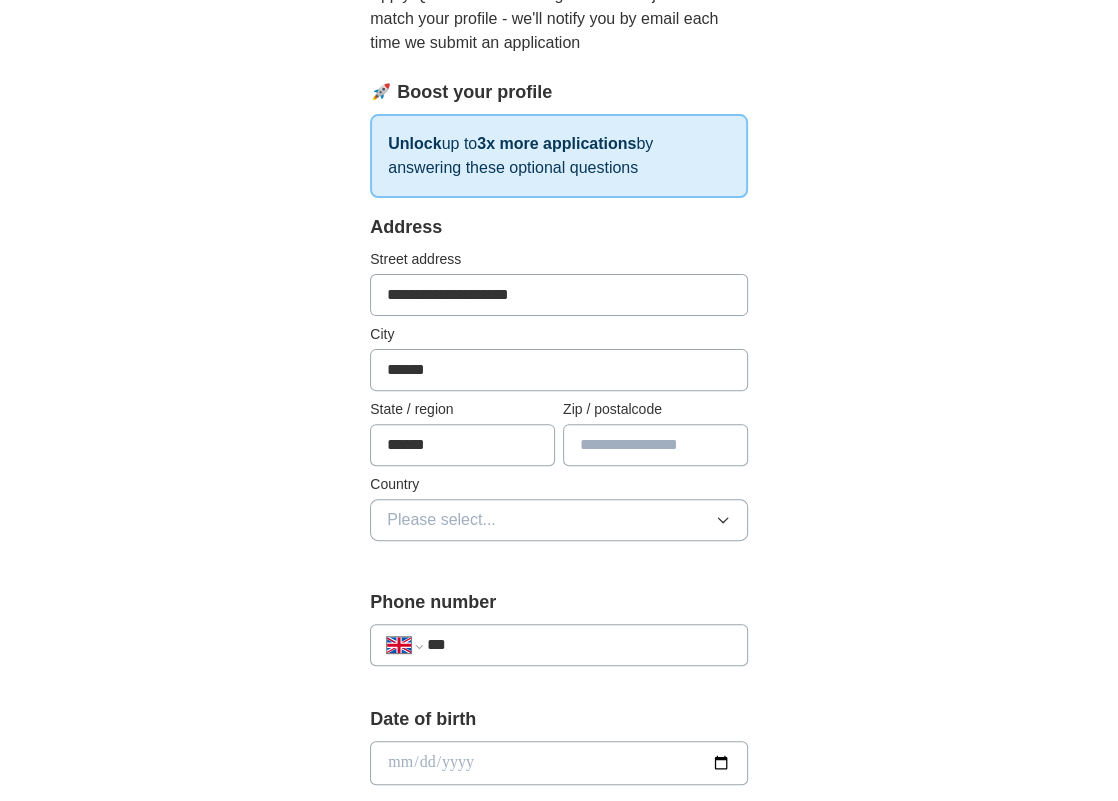 type on "******" 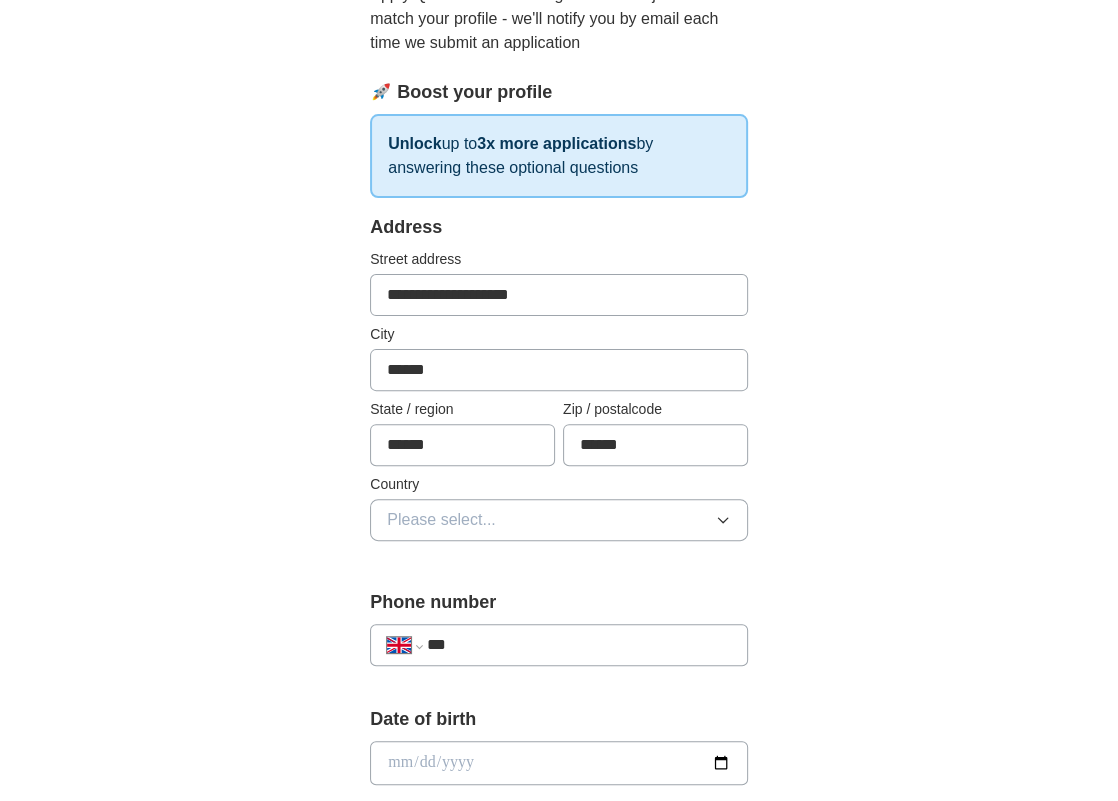 type on "******" 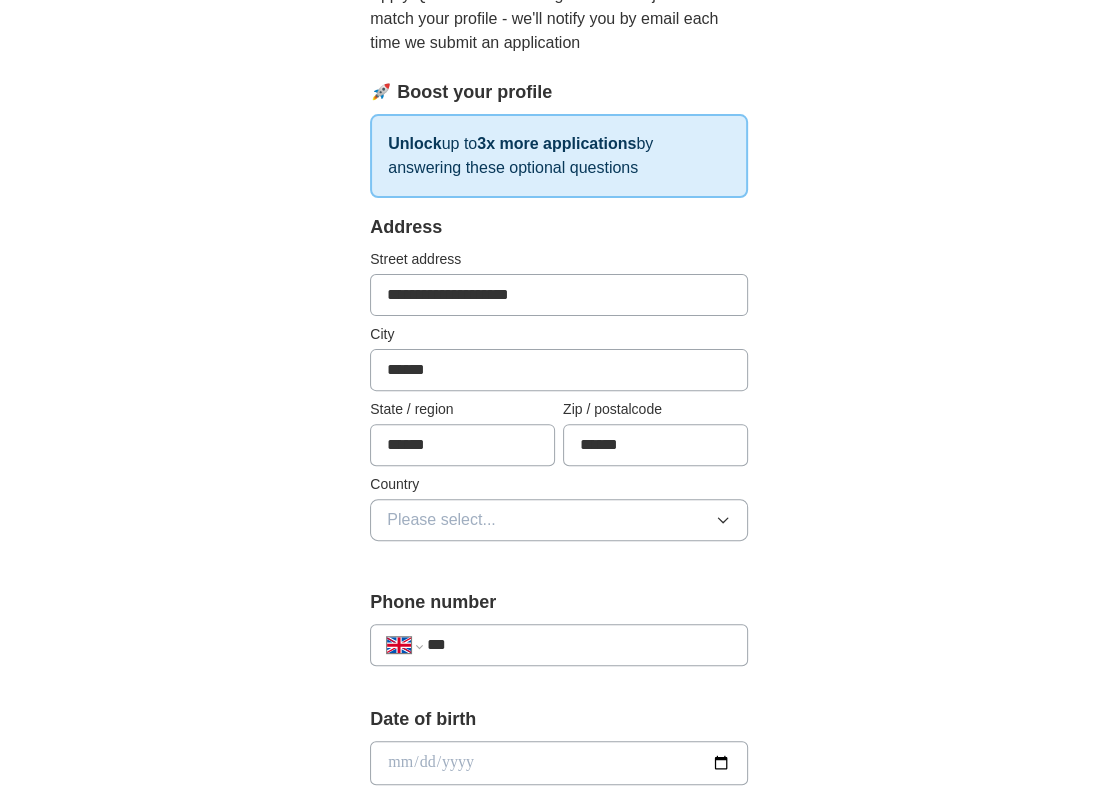 type 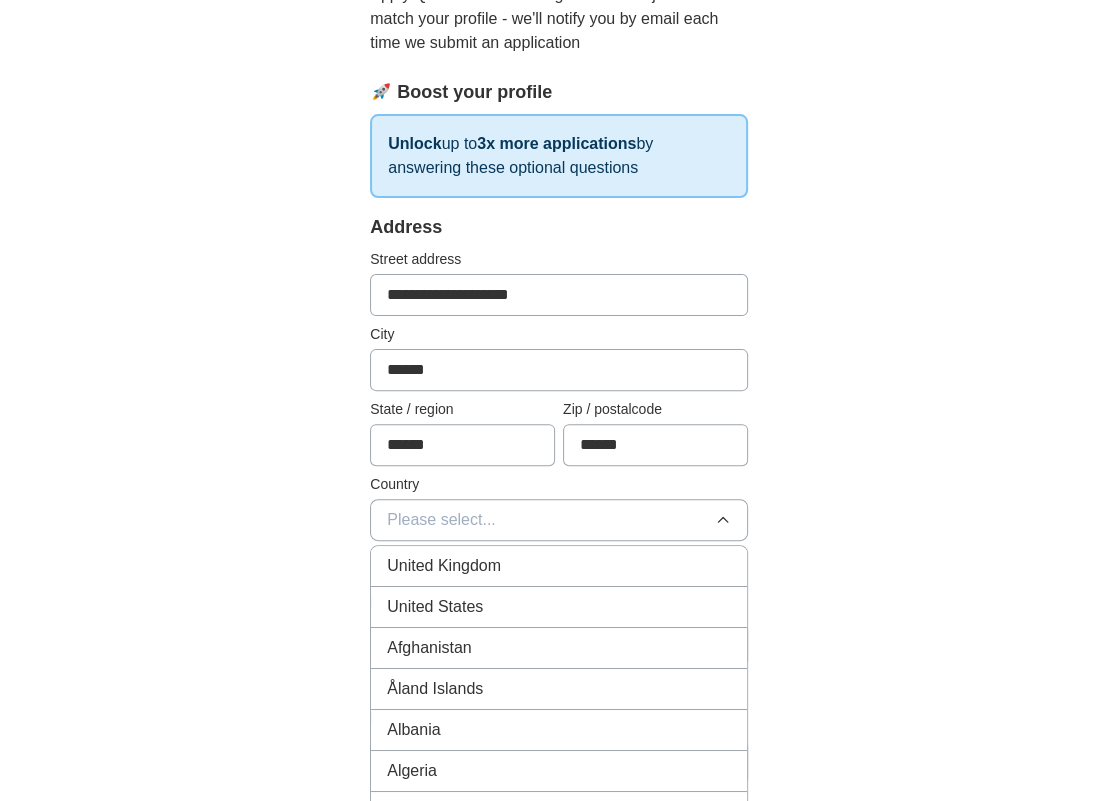 click on "United Kingdom" at bounding box center (444, 566) 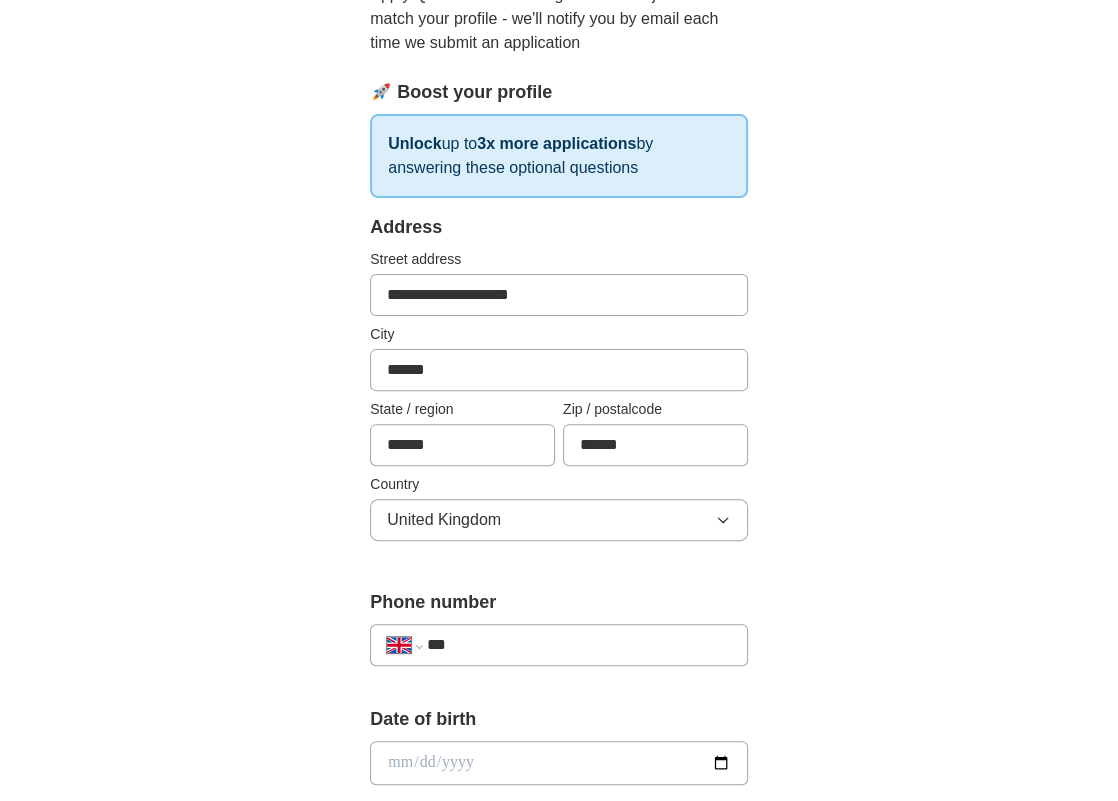 scroll, scrollTop: 487, scrollLeft: 0, axis: vertical 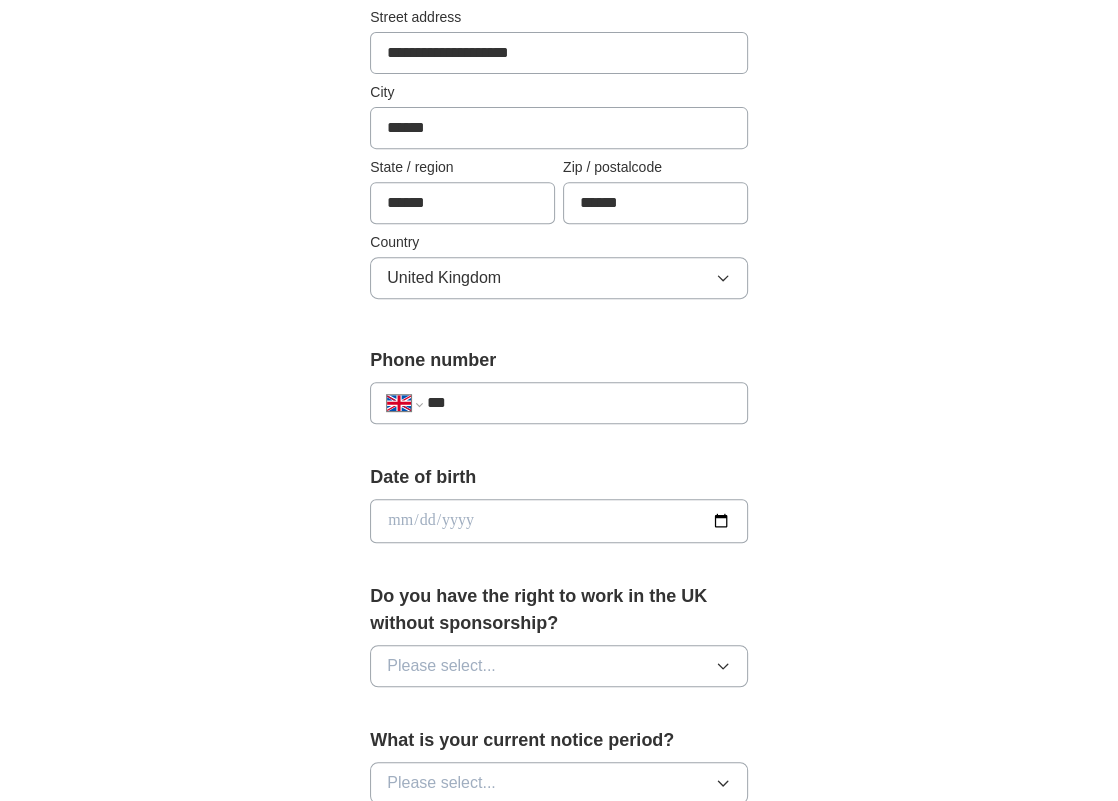 click on "***" at bounding box center [579, 403] 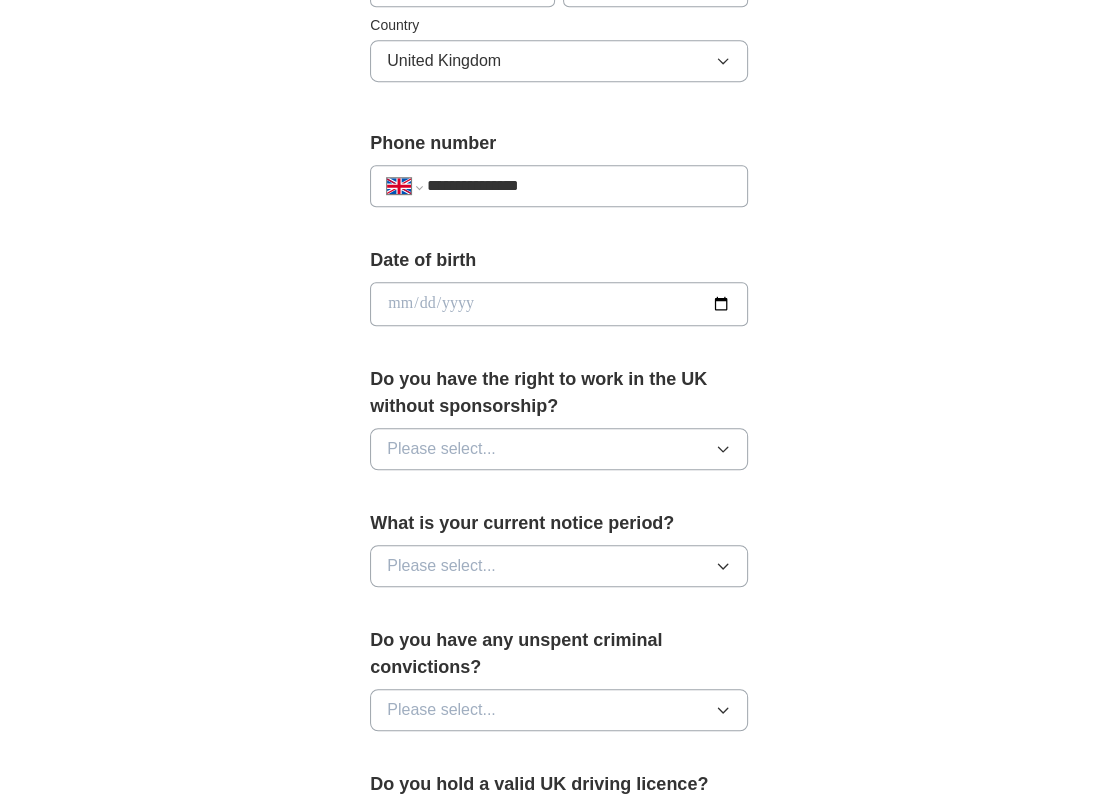 scroll, scrollTop: 770, scrollLeft: 0, axis: vertical 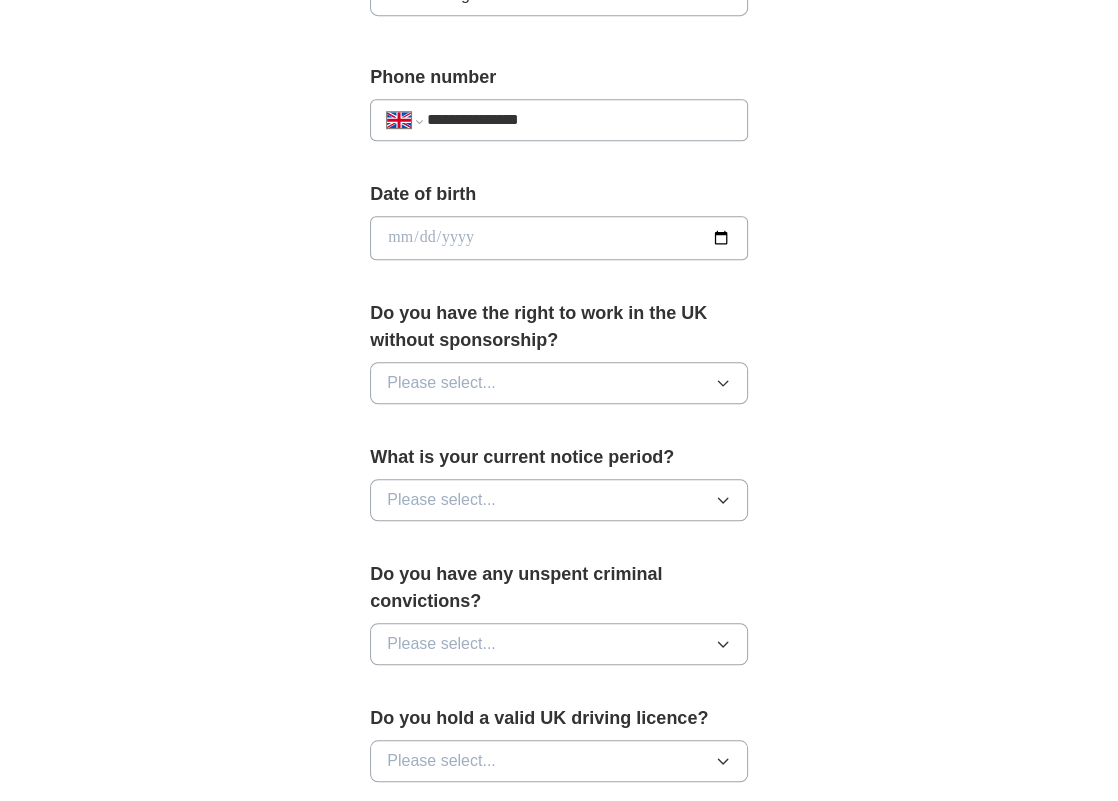 type on "**********" 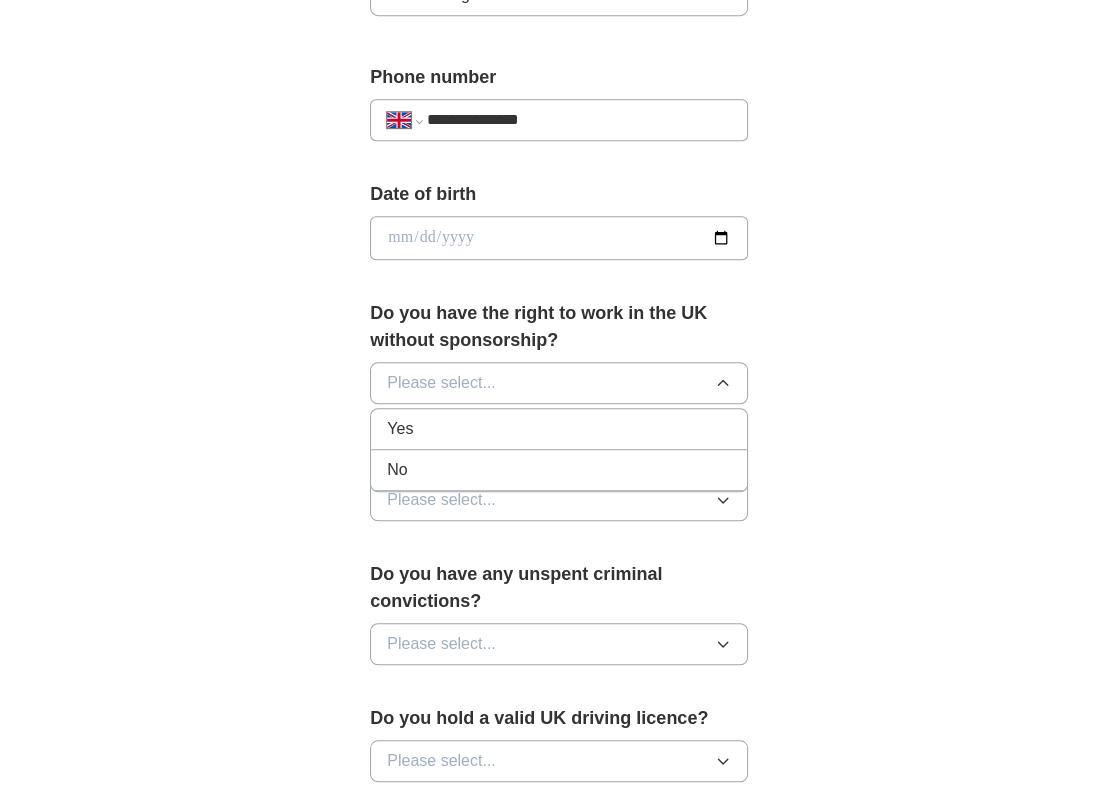 click on "No" at bounding box center [559, 470] 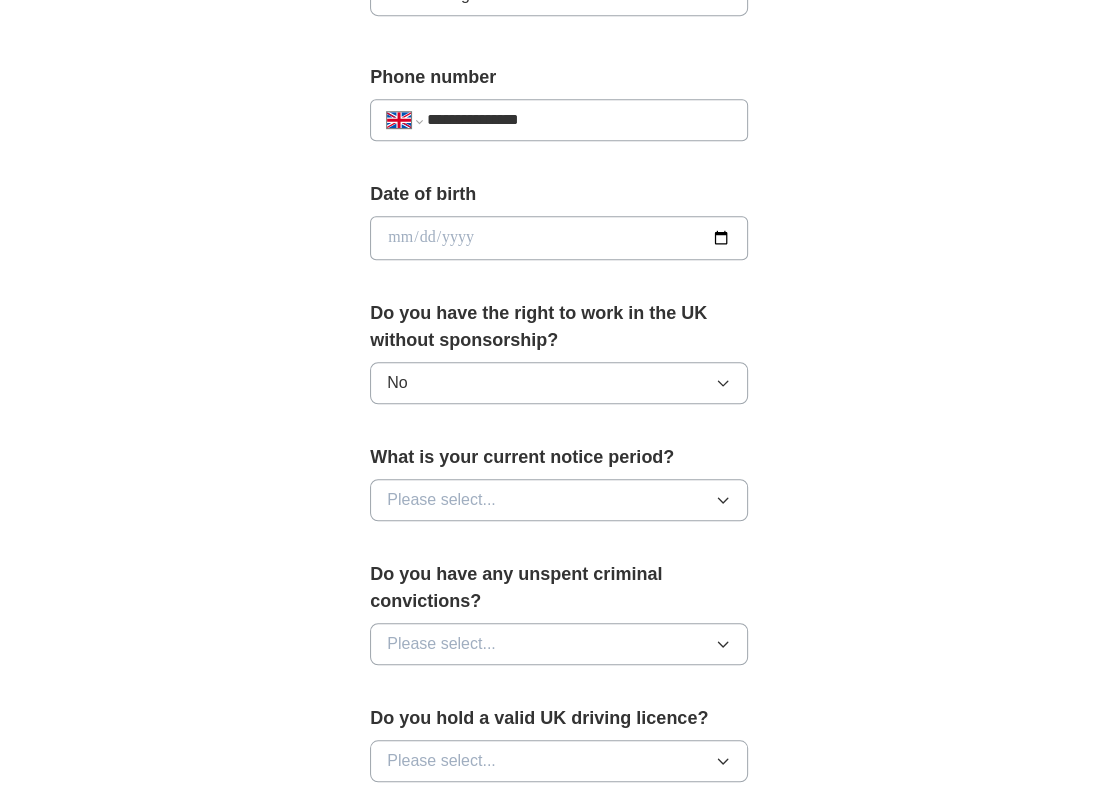 click on "Please select..." at bounding box center [559, 500] 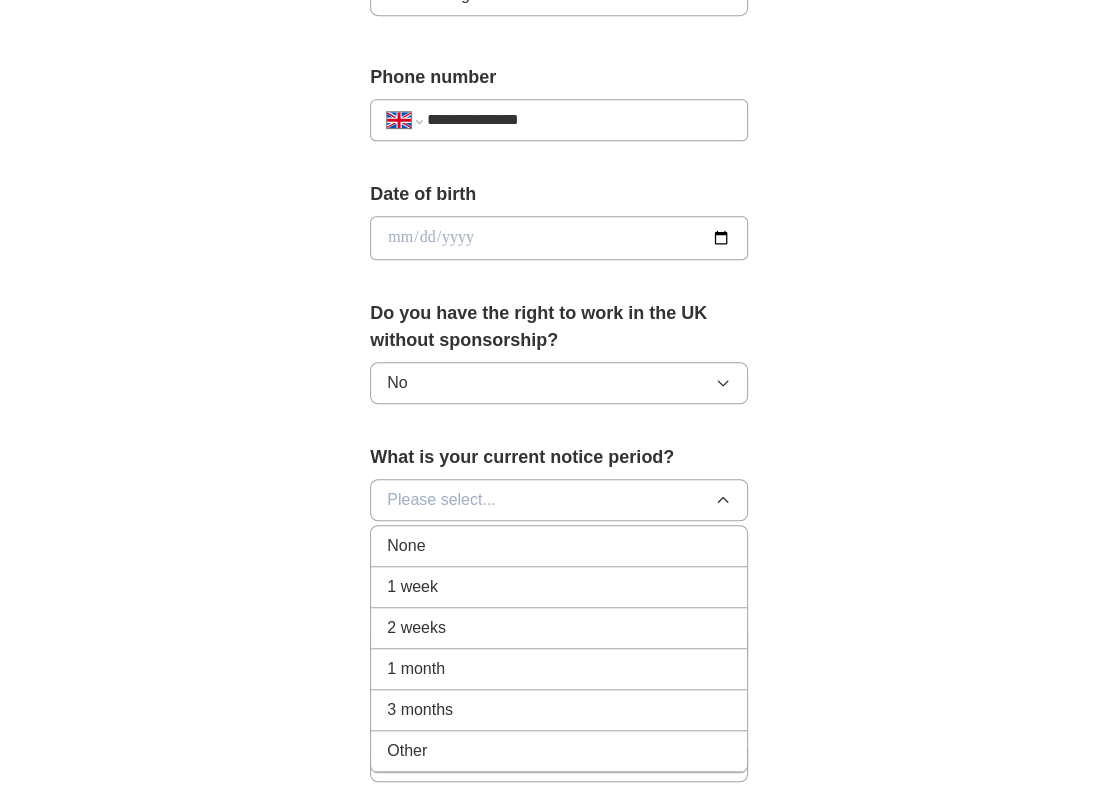click on "2 weeks" at bounding box center [559, 628] 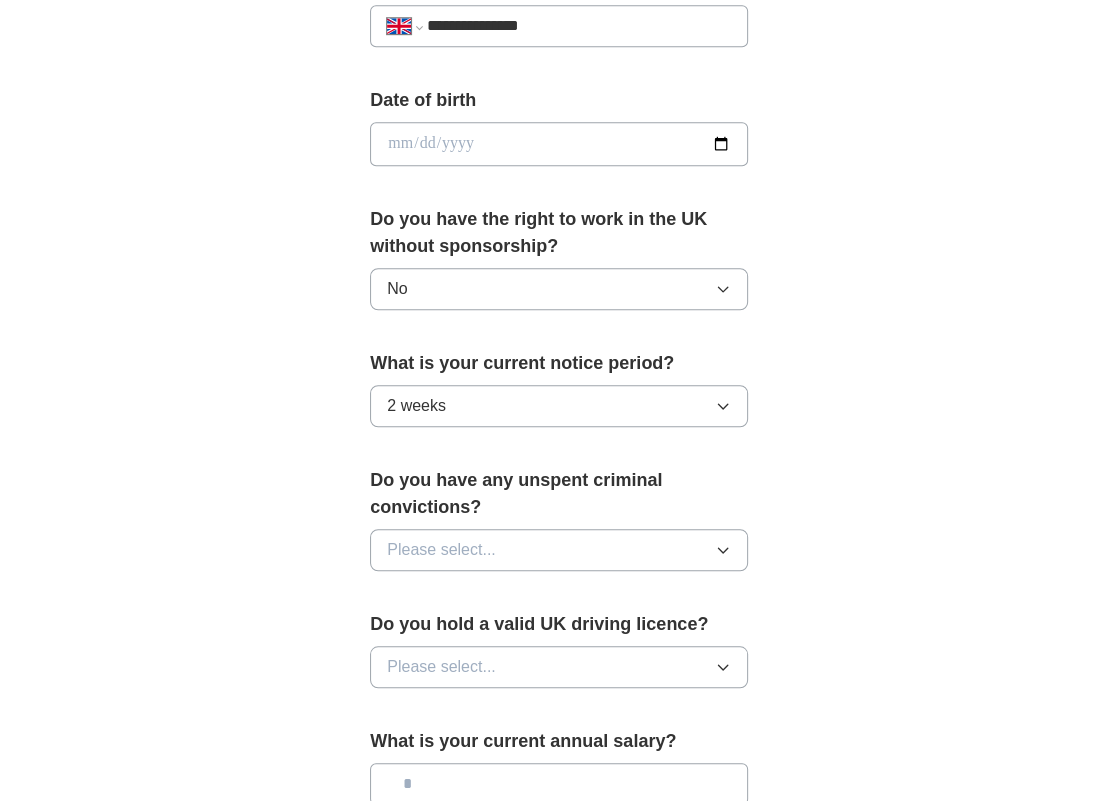 scroll, scrollTop: 973, scrollLeft: 0, axis: vertical 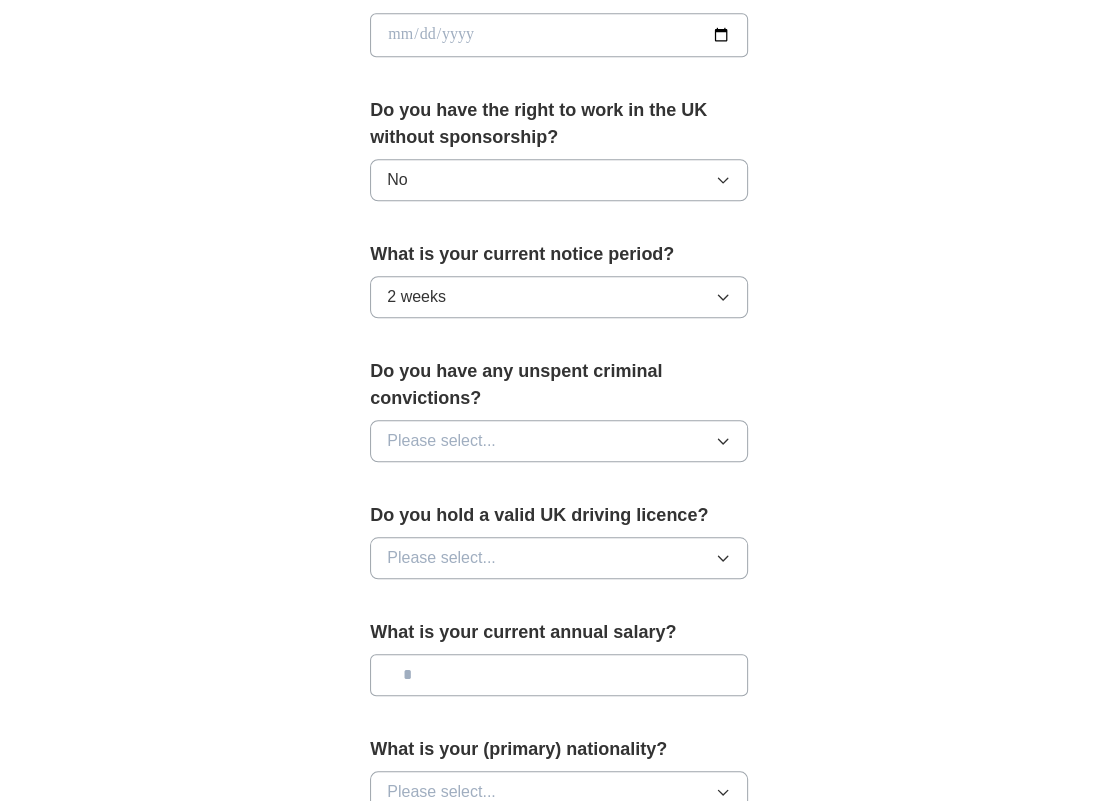 click on "Please select..." at bounding box center [559, 441] 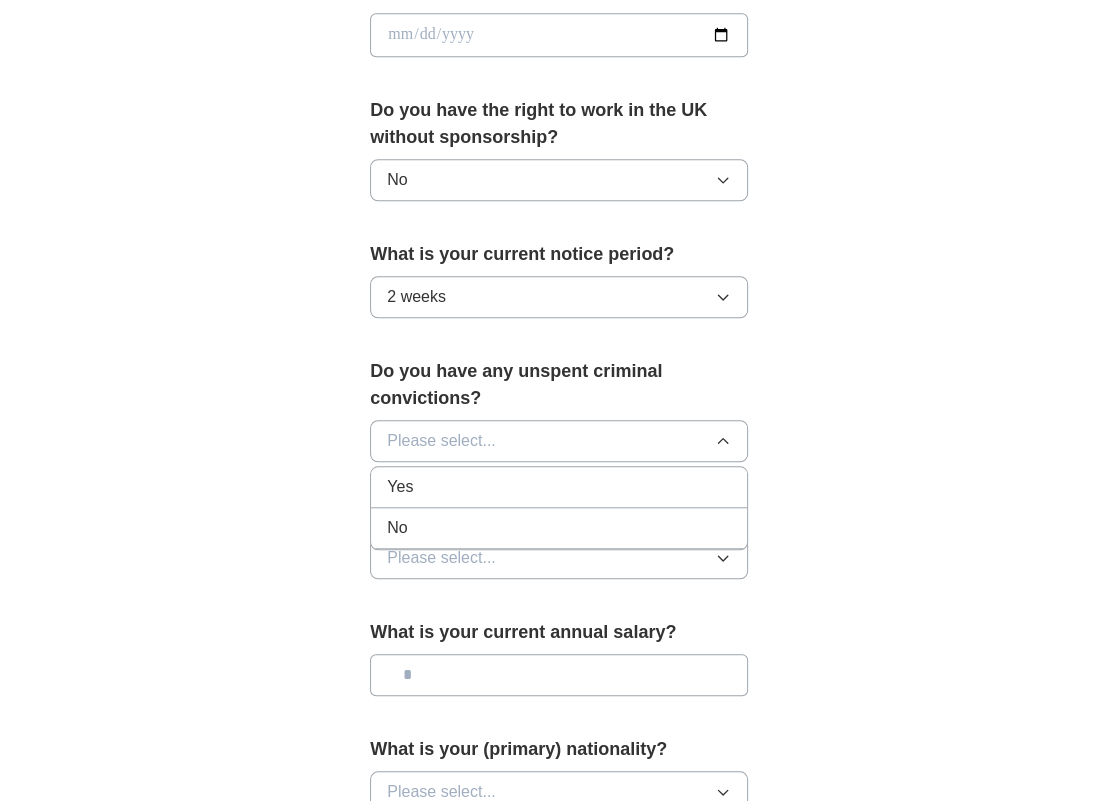 click on "No" at bounding box center [559, 528] 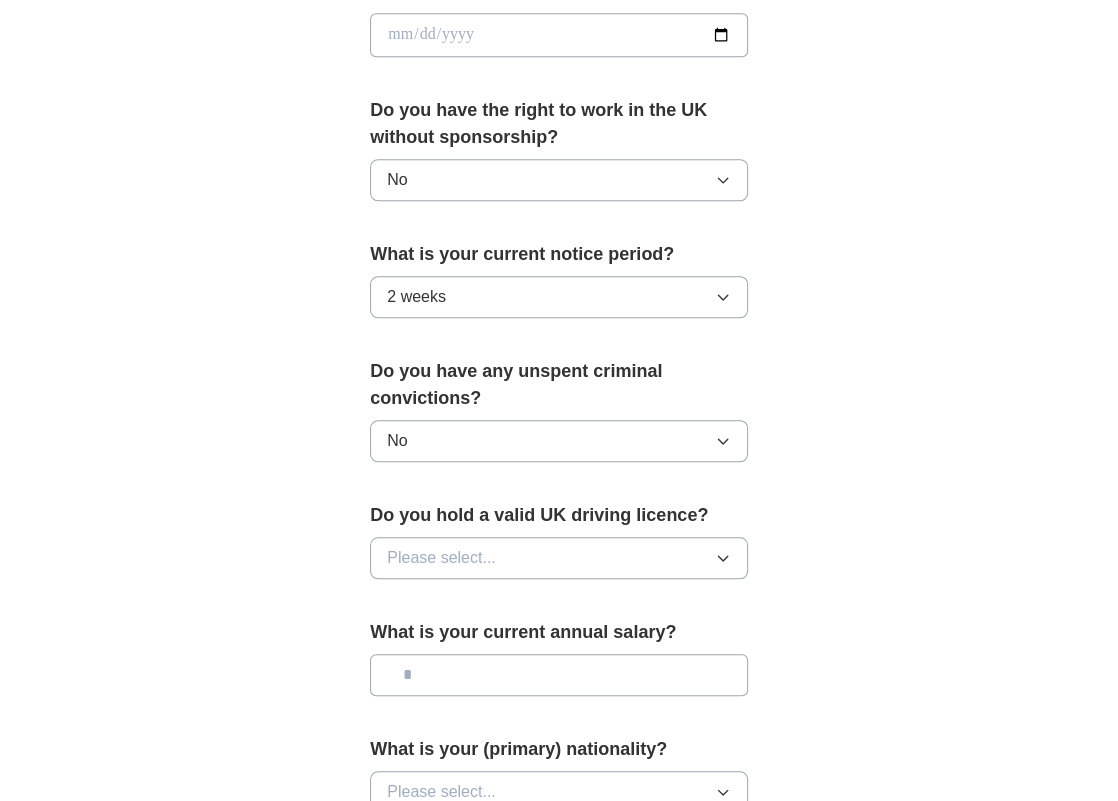 click on "Please select..." at bounding box center (559, 558) 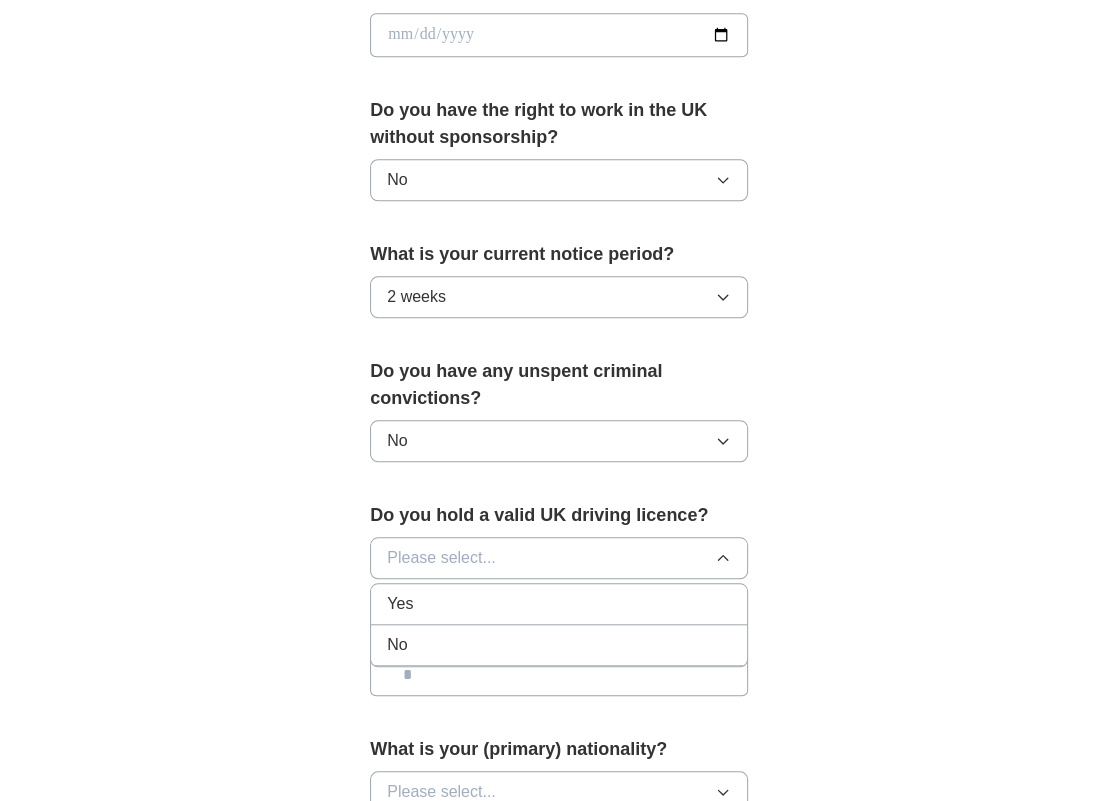 click on "No" at bounding box center (559, 645) 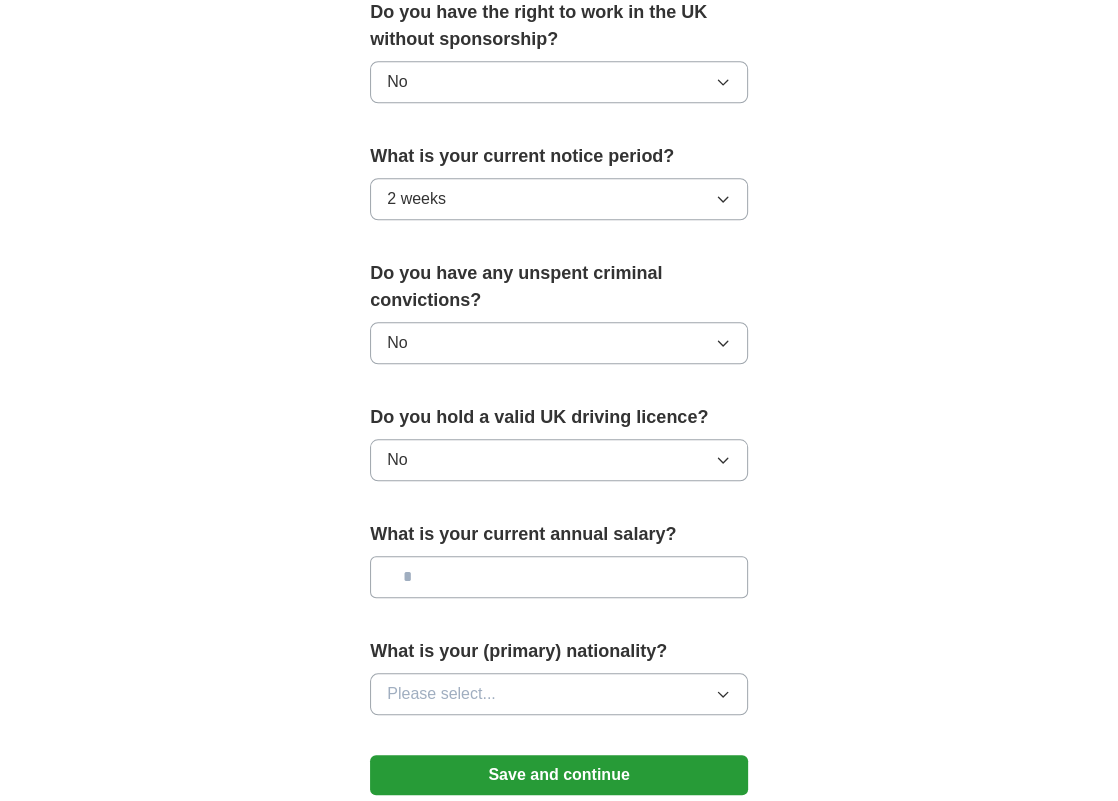 scroll, scrollTop: 1166, scrollLeft: 0, axis: vertical 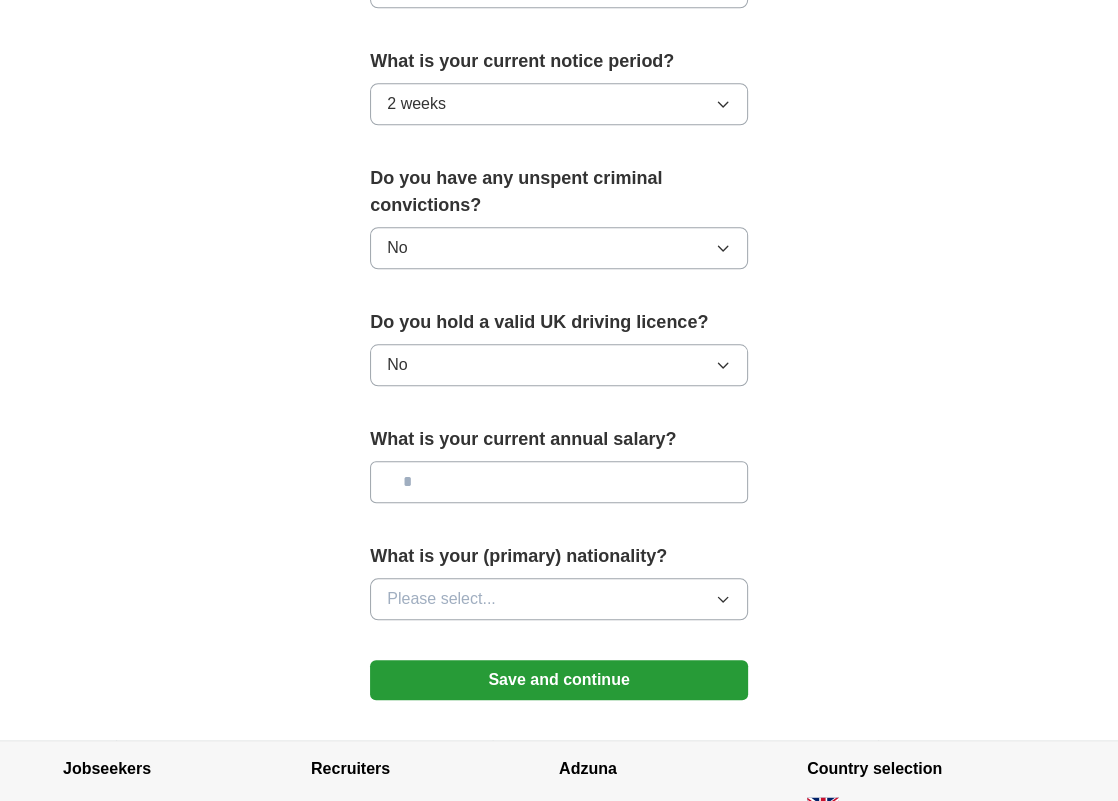 click at bounding box center (559, 482) 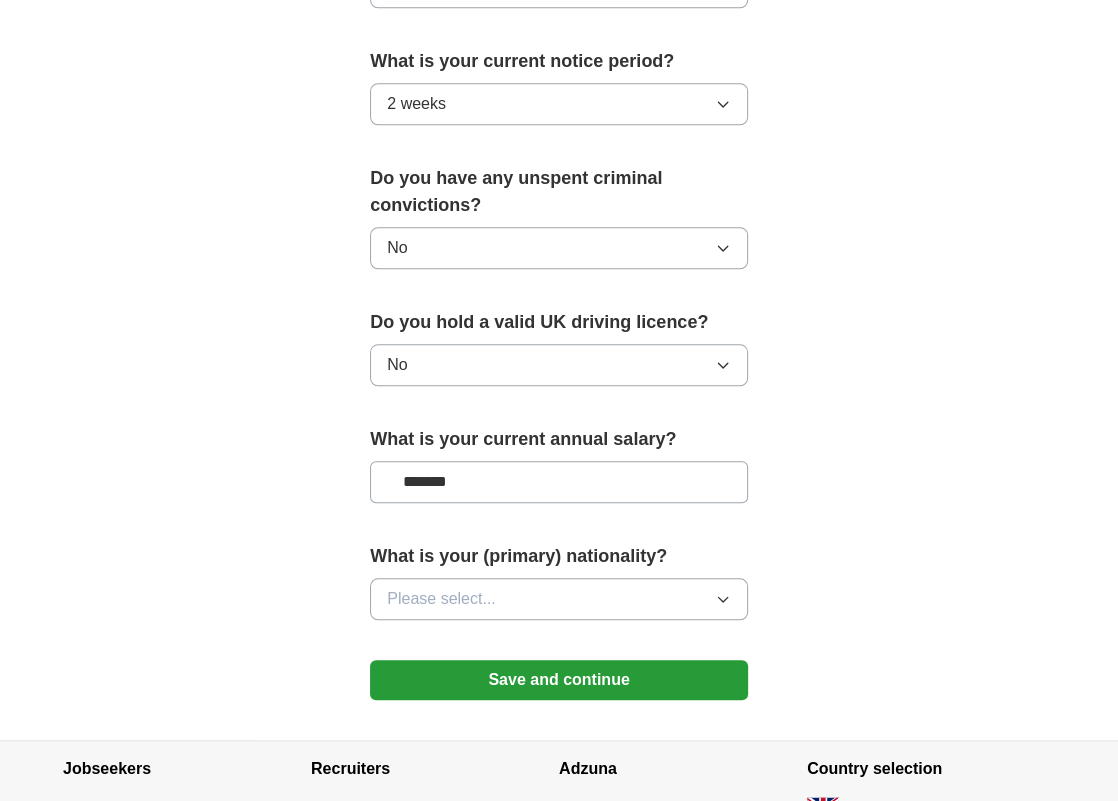 type on "*******" 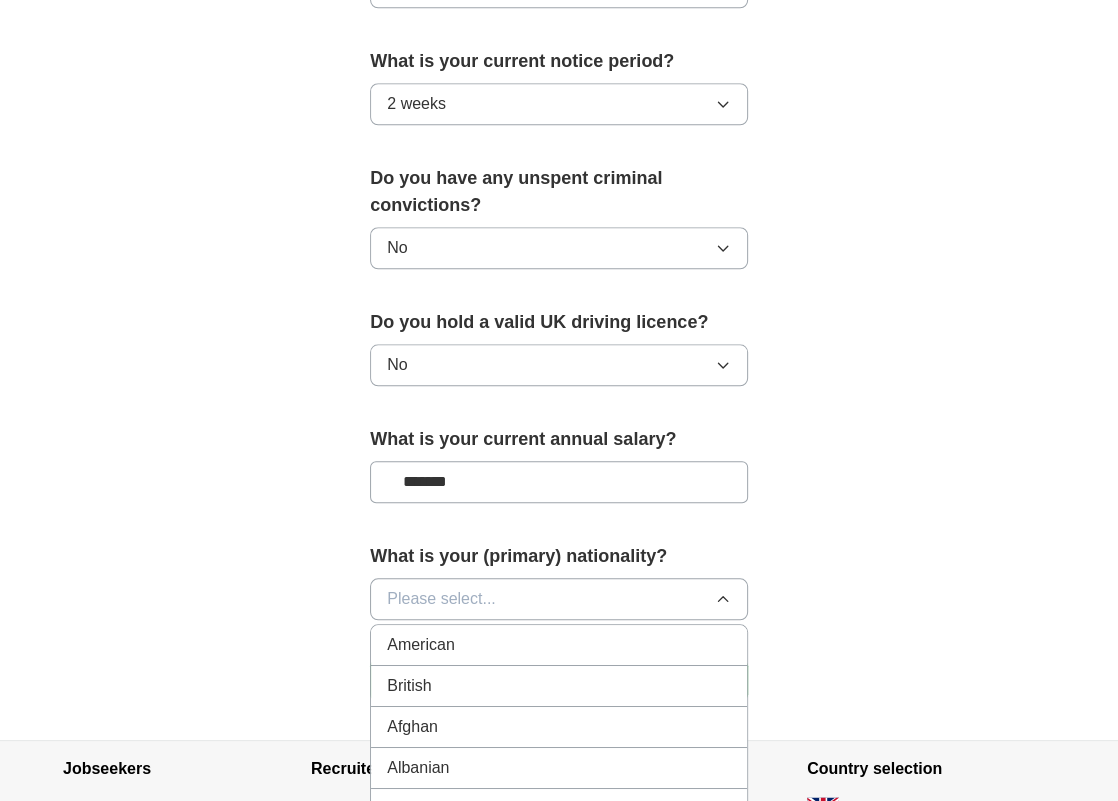 click on "**********" at bounding box center (559, -127) 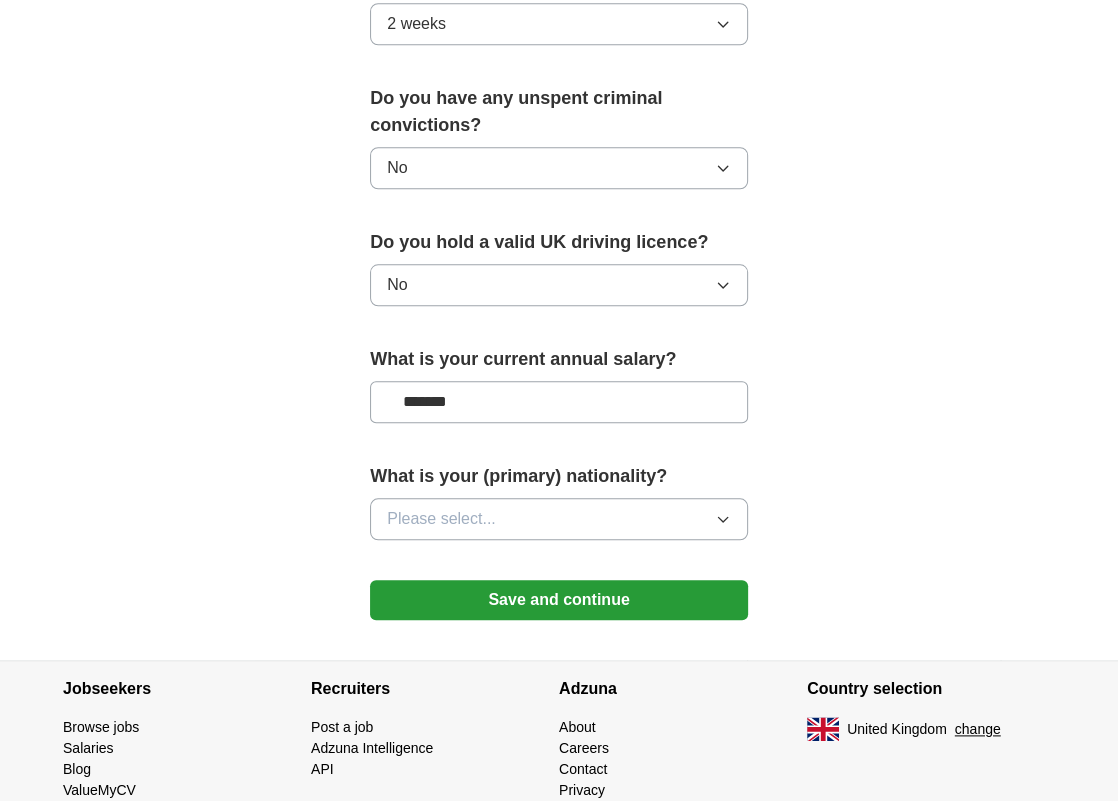 scroll, scrollTop: 1315, scrollLeft: 0, axis: vertical 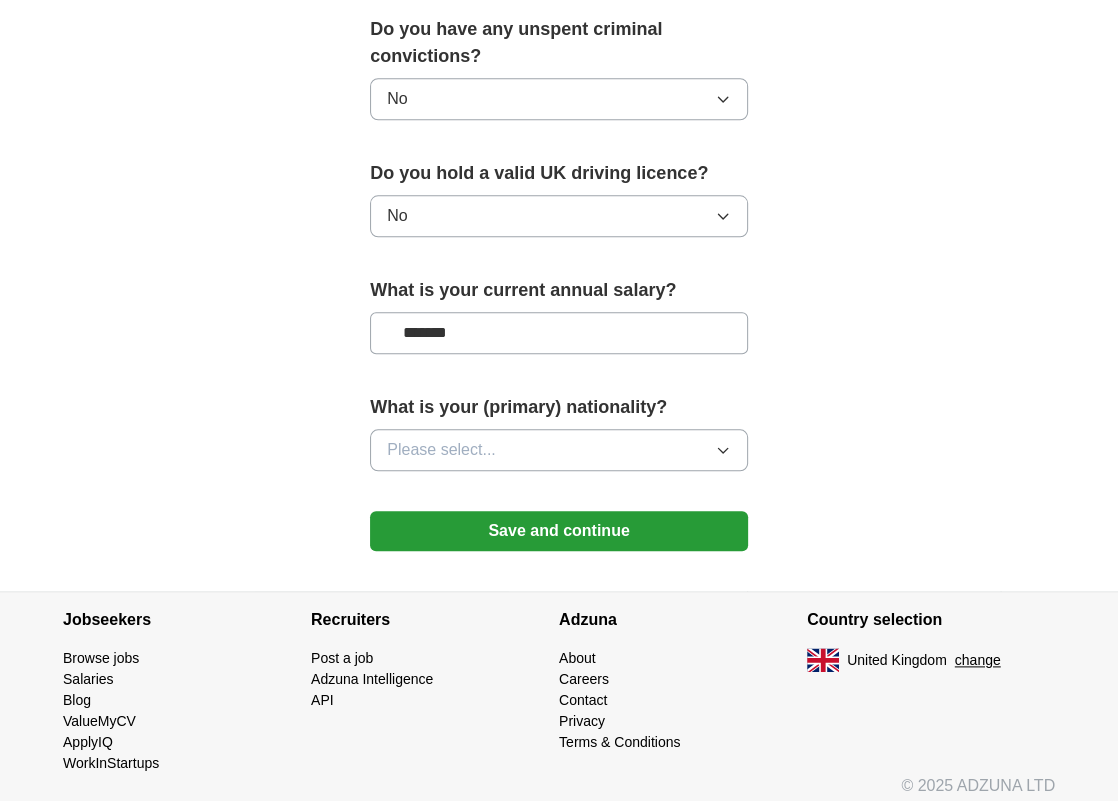 click on "Save and continue" at bounding box center (559, 531) 